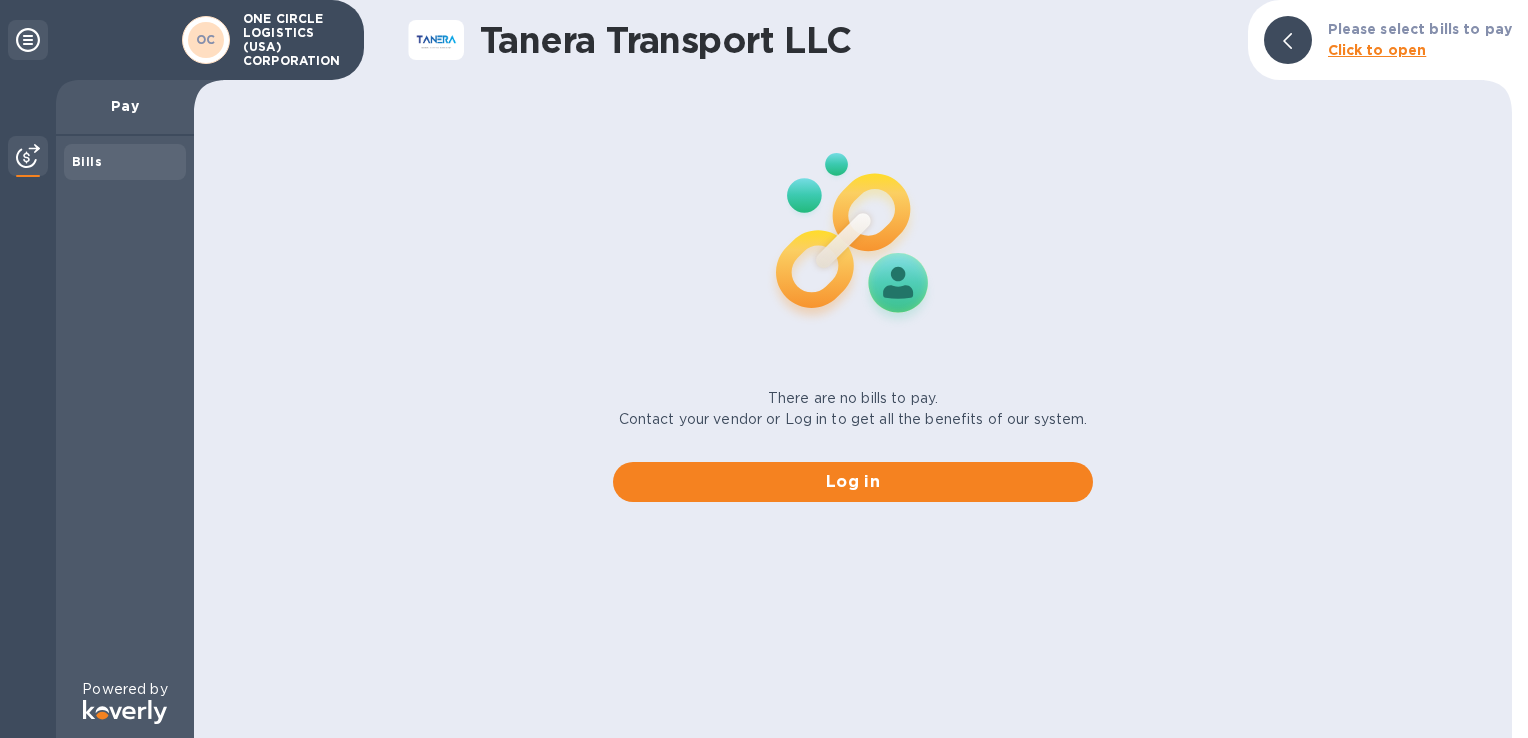 scroll, scrollTop: 0, scrollLeft: 0, axis: both 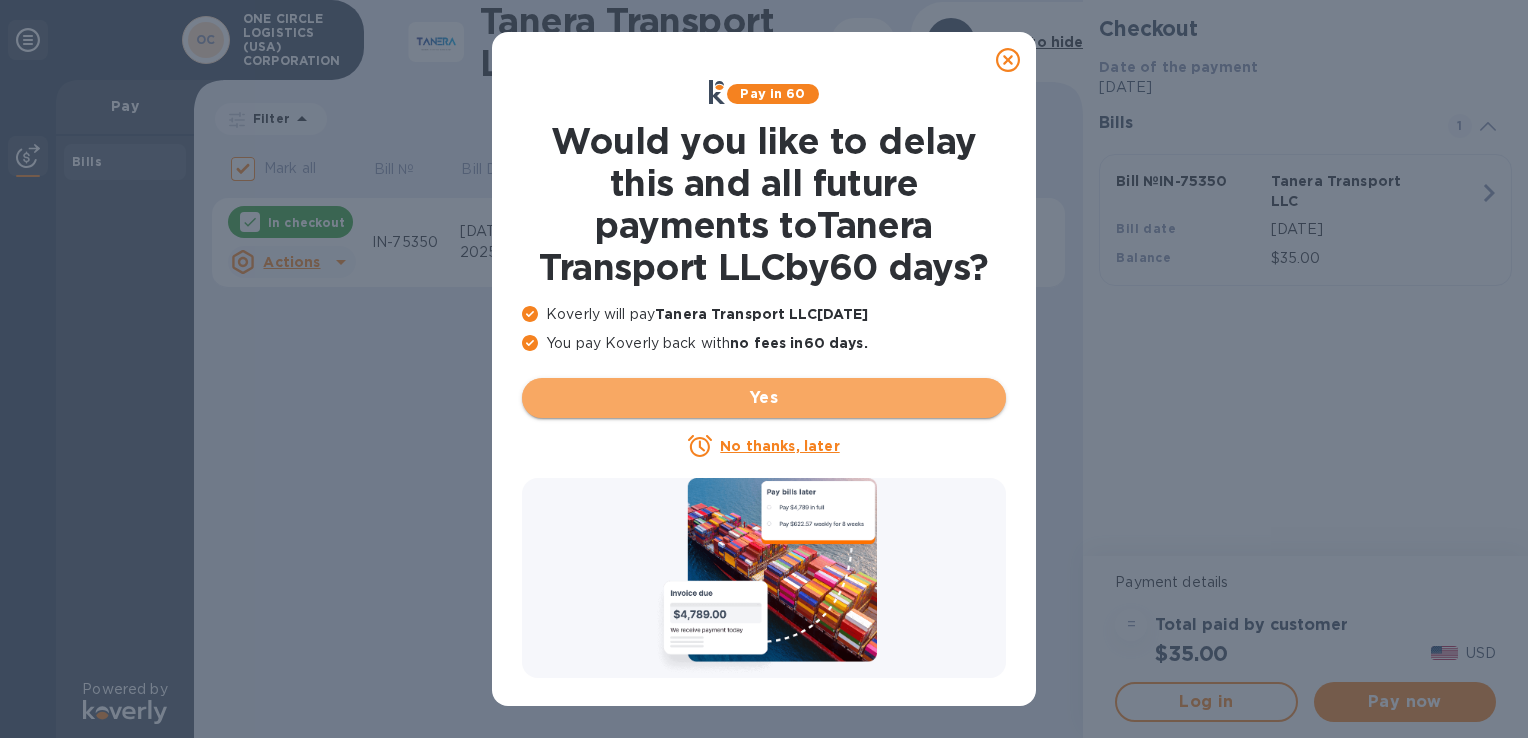 click on "Yes" at bounding box center (764, 398) 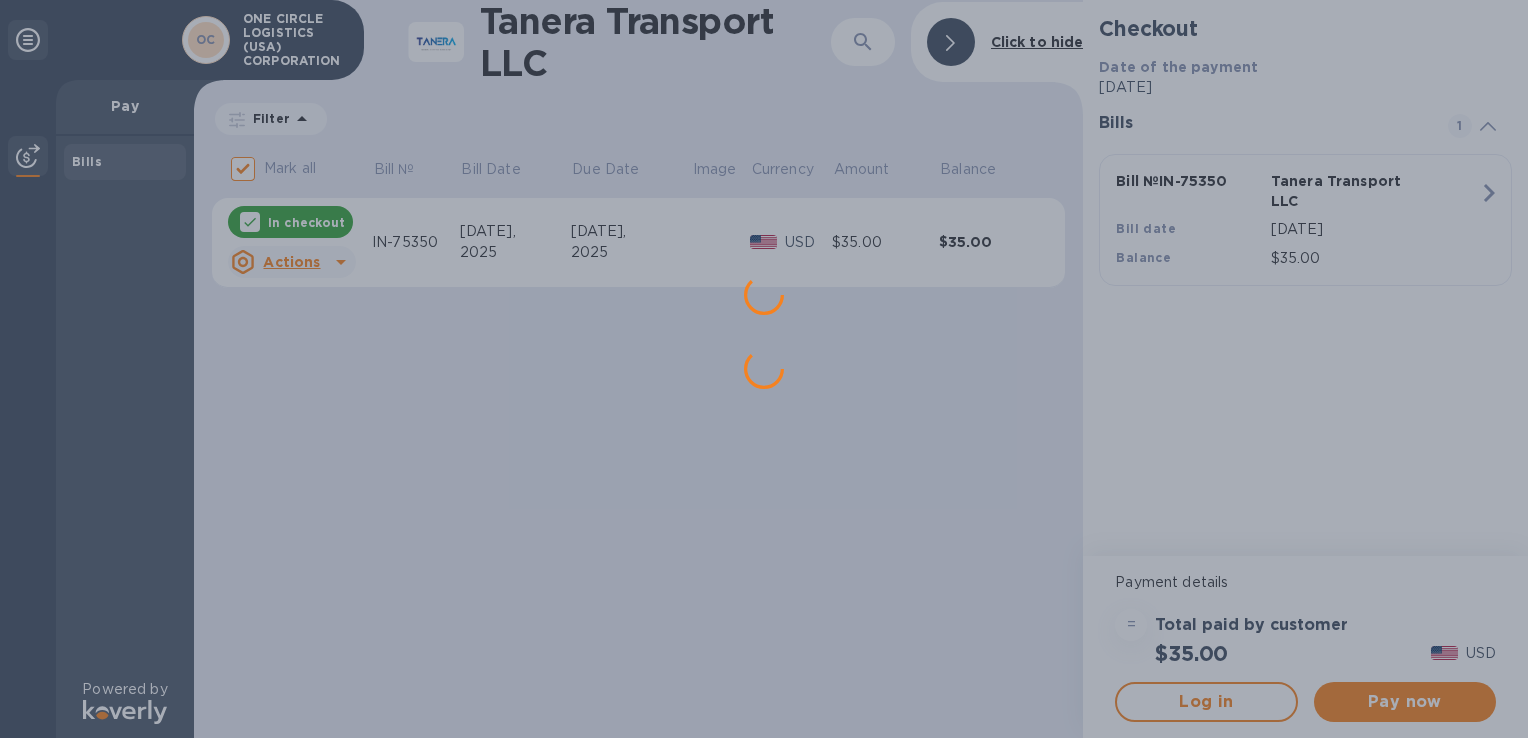 scroll, scrollTop: 0, scrollLeft: 0, axis: both 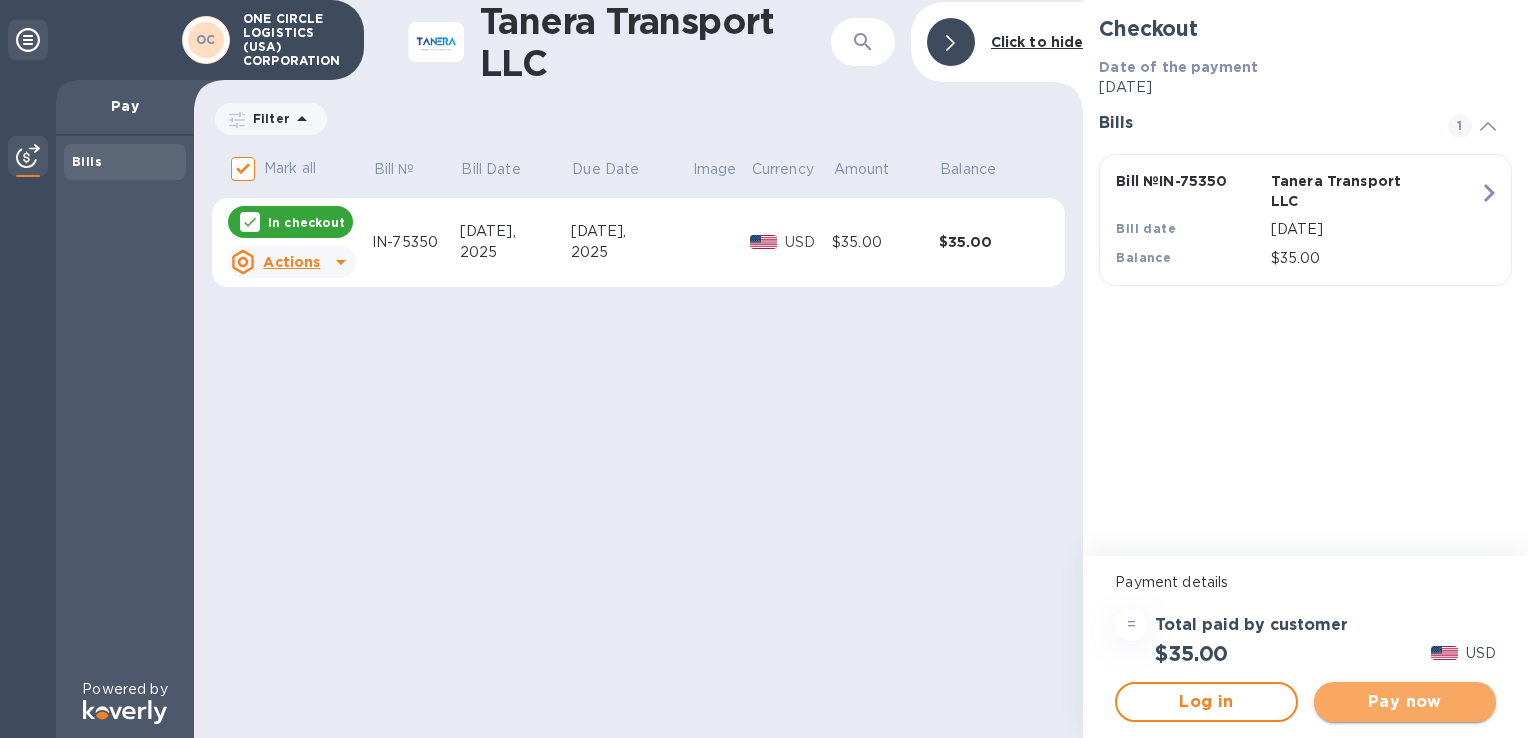 click on "Pay now" at bounding box center [1405, 702] 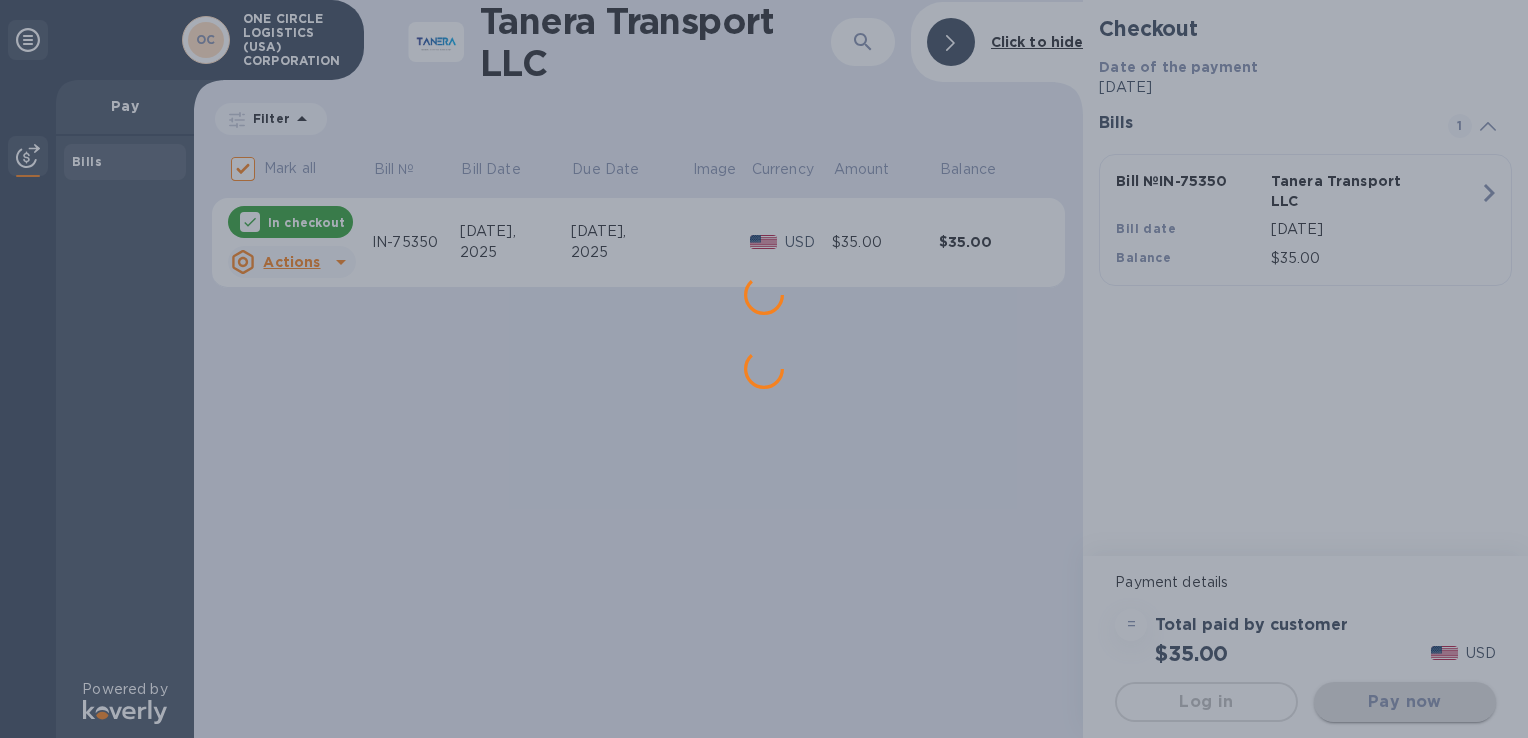 scroll, scrollTop: 0, scrollLeft: 0, axis: both 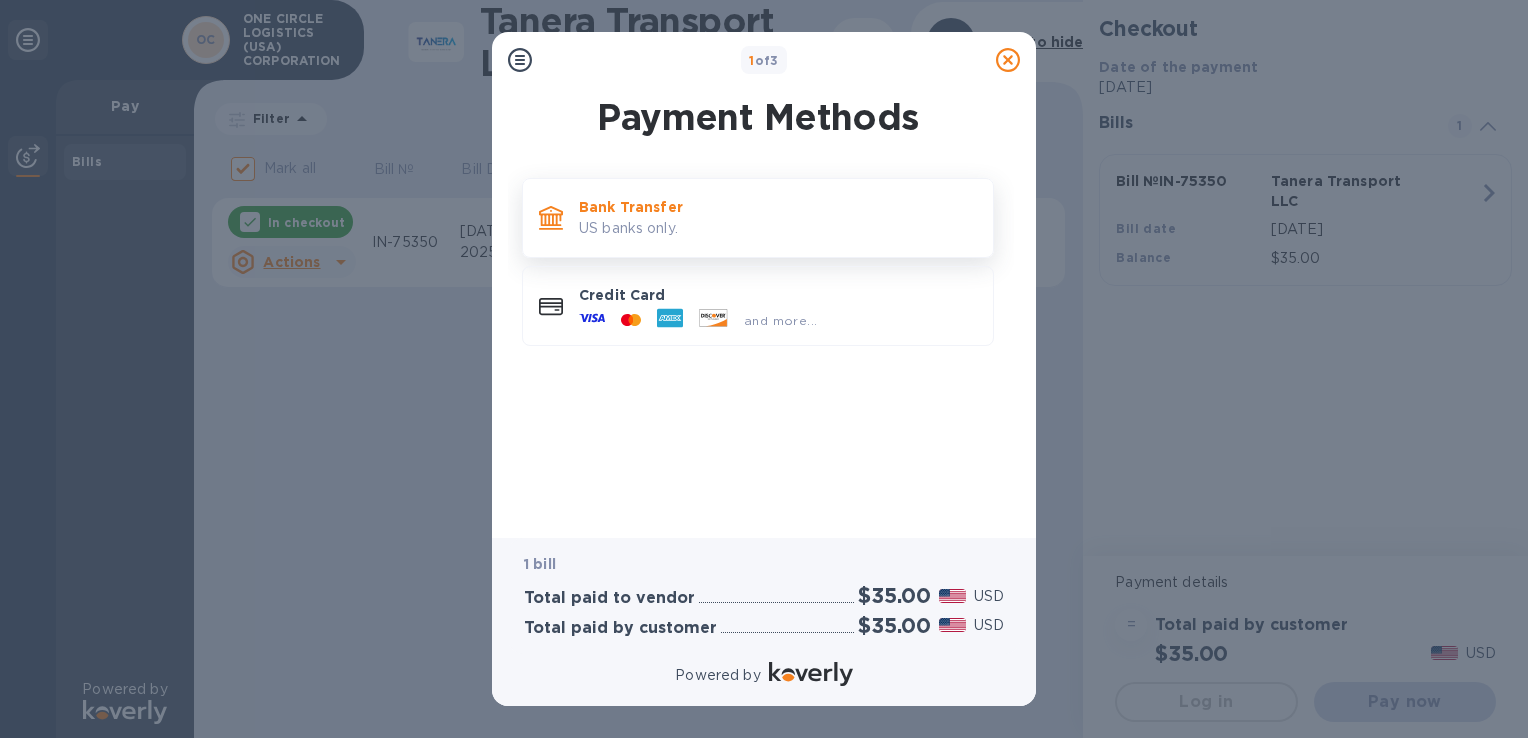 click on "US banks only." at bounding box center (778, 228) 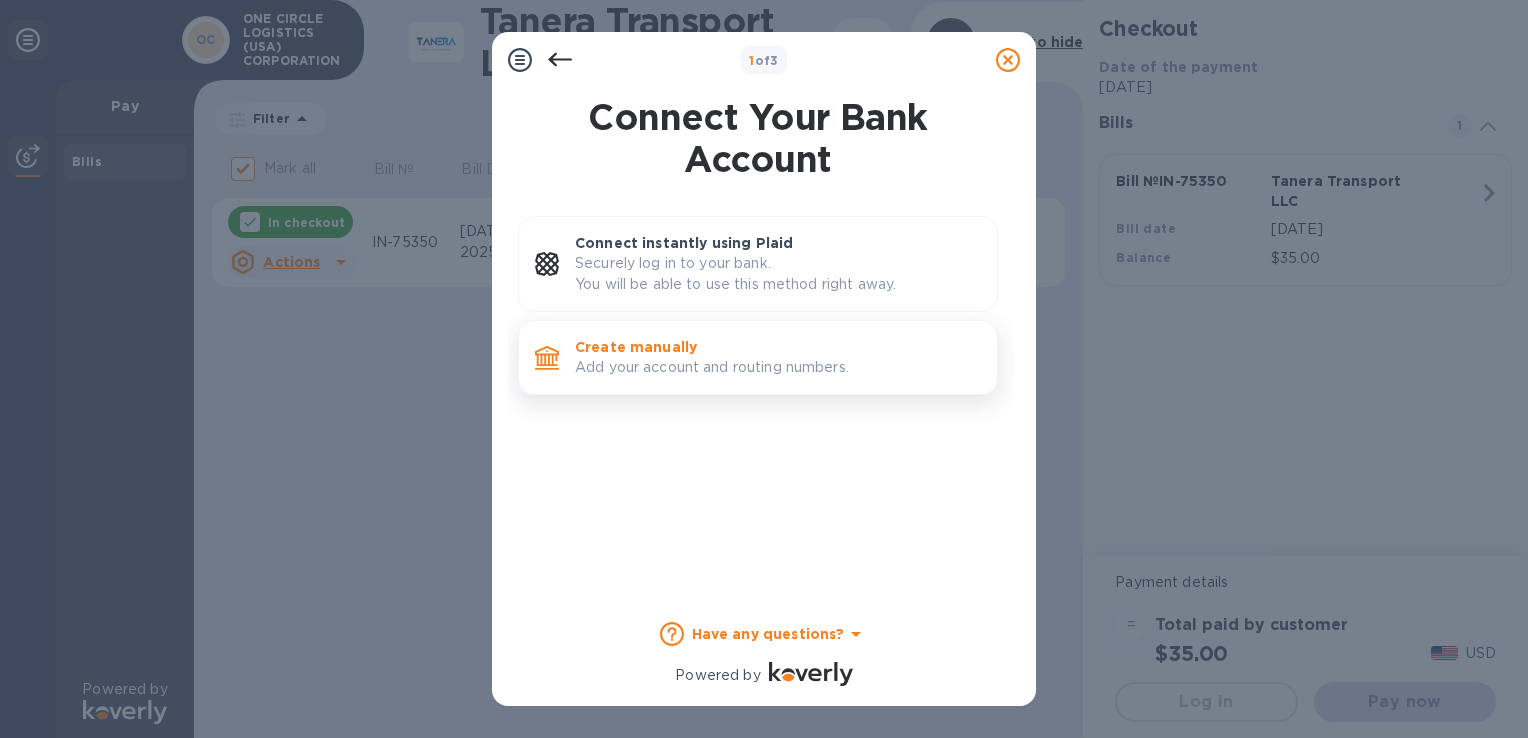 click on "Add your account and routing numbers." at bounding box center (778, 367) 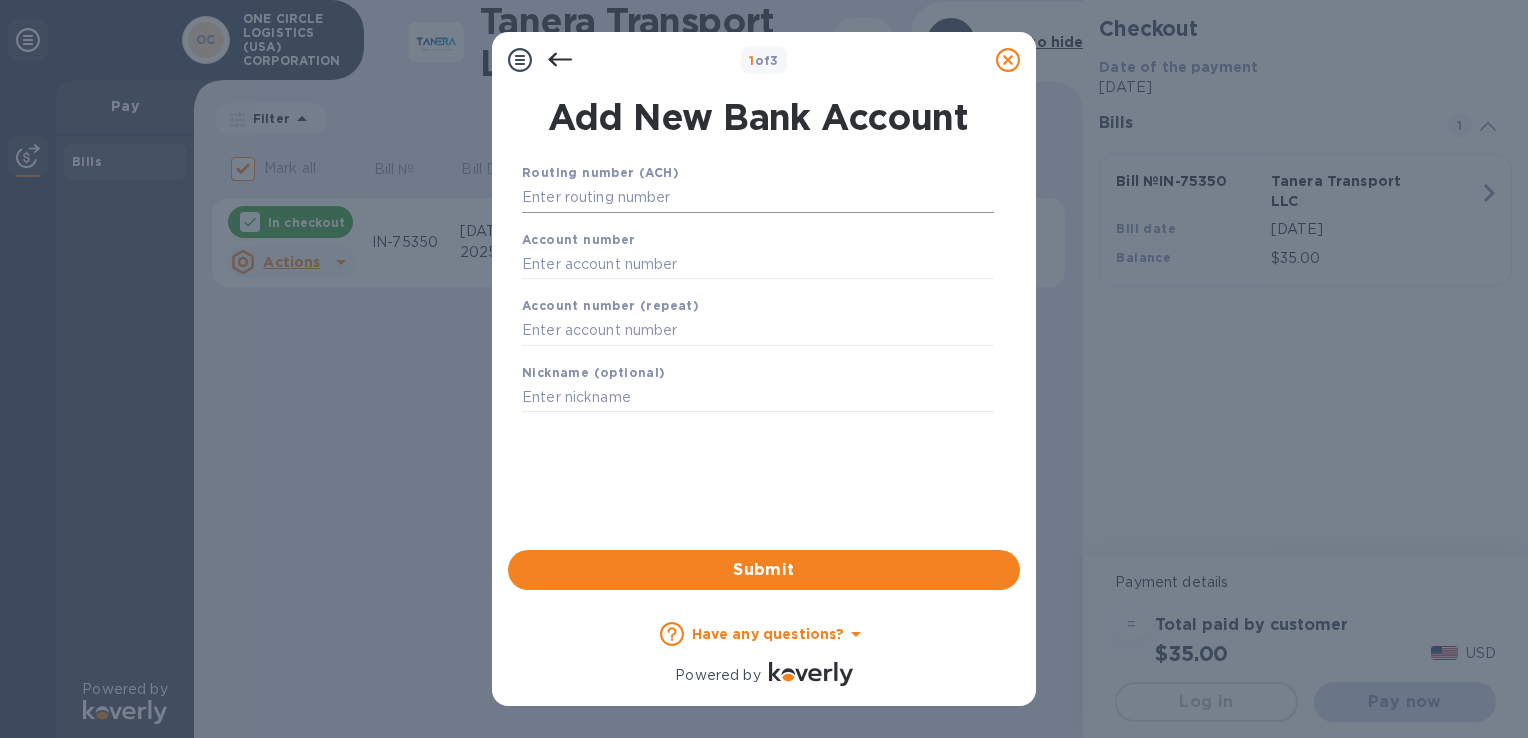 paste on "021000089" 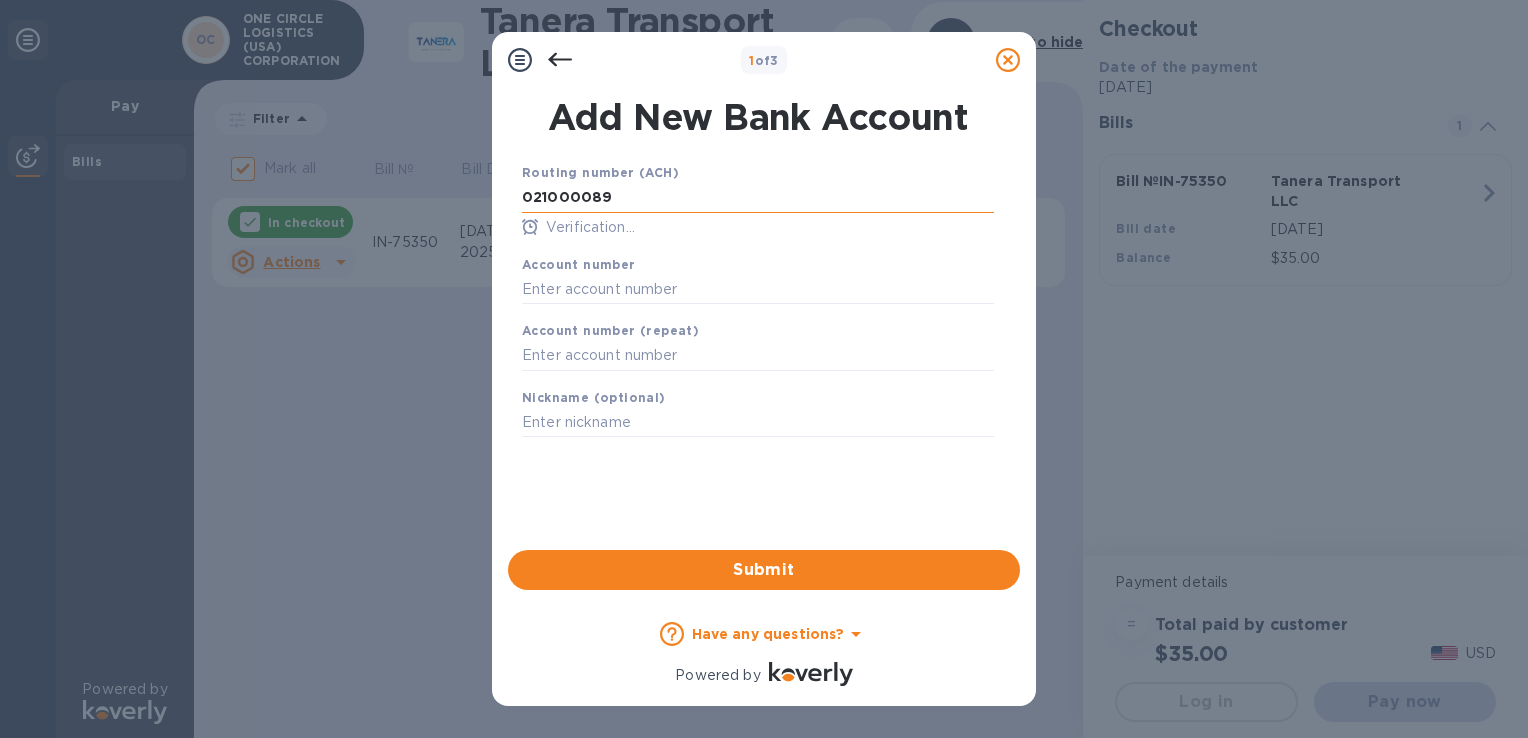 type on "021000089" 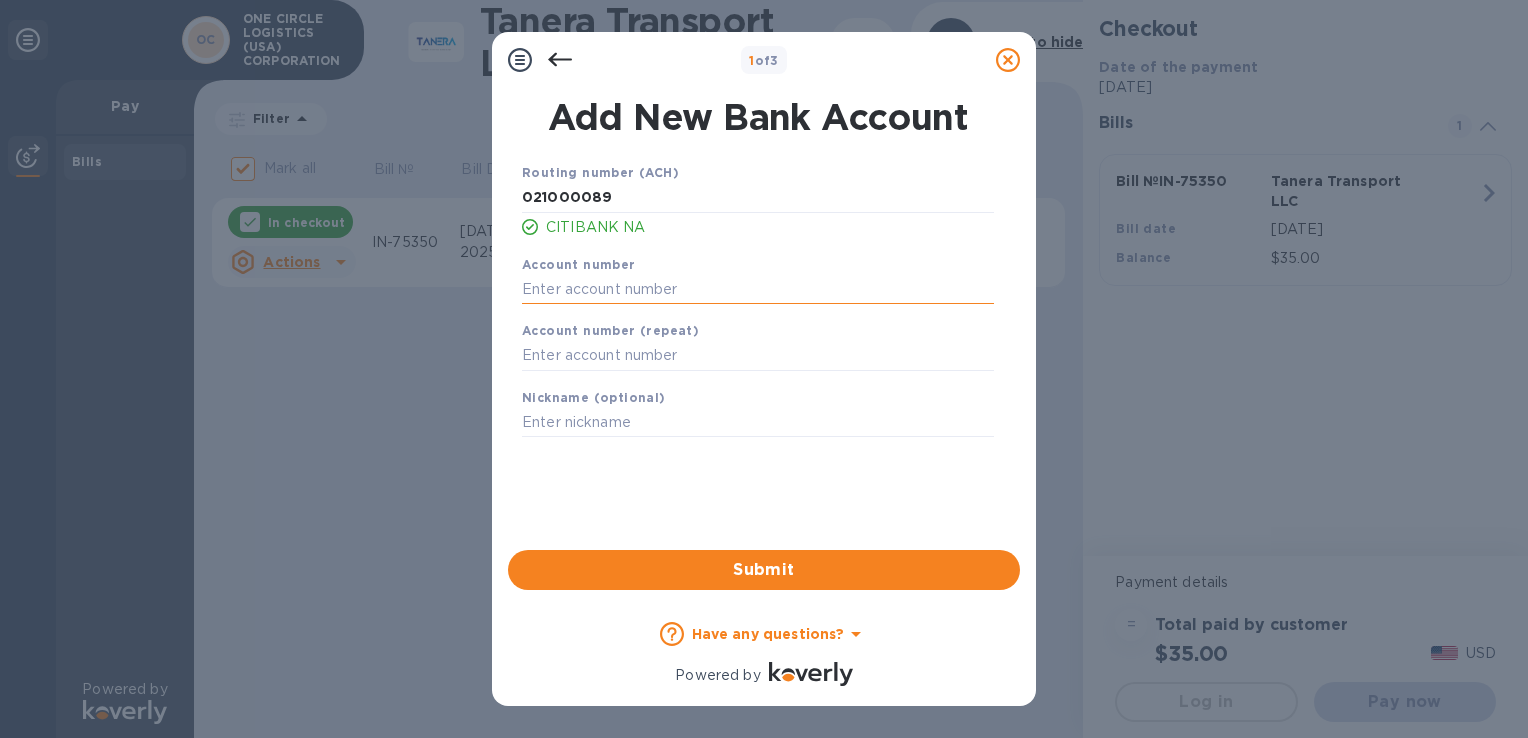 click at bounding box center [758, 289] 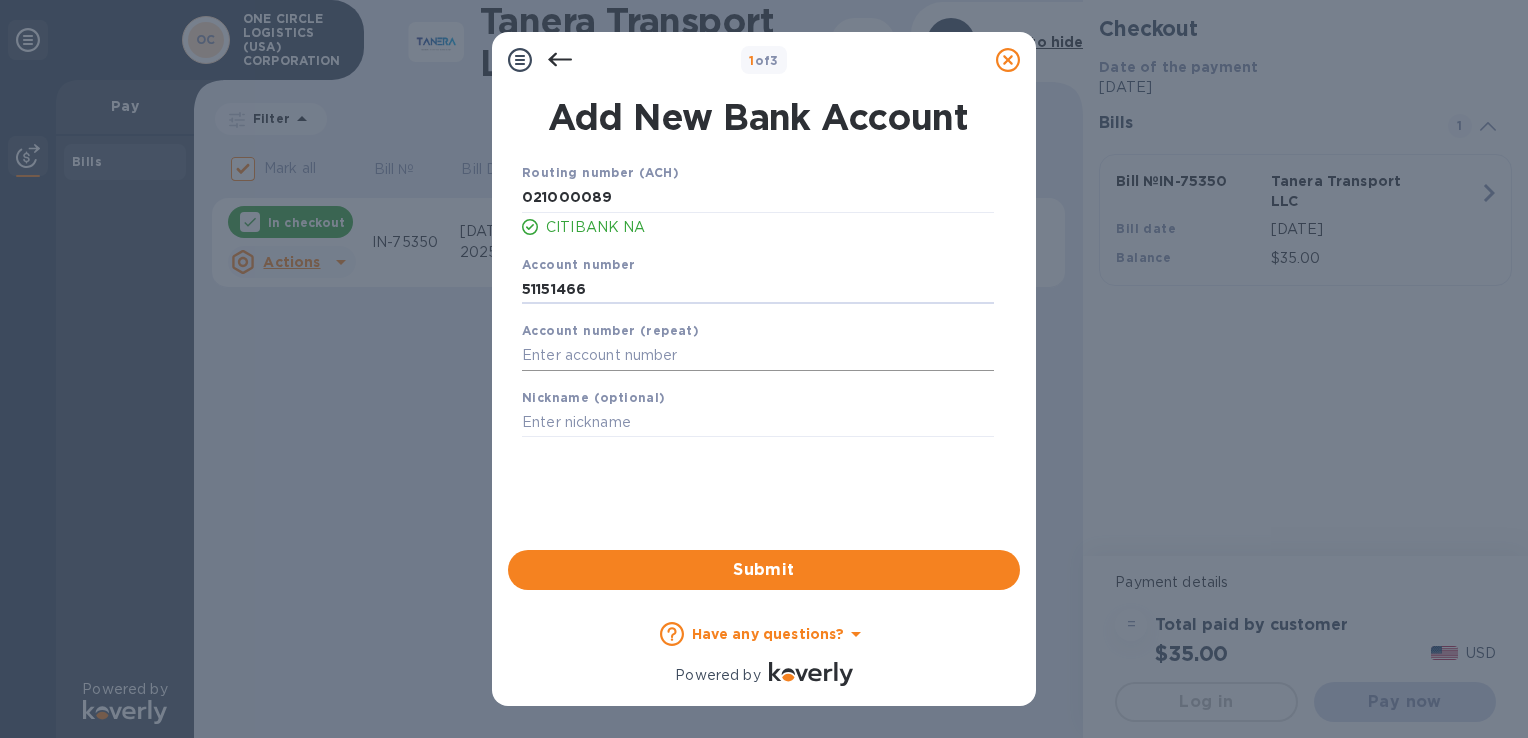 type on "51151466" 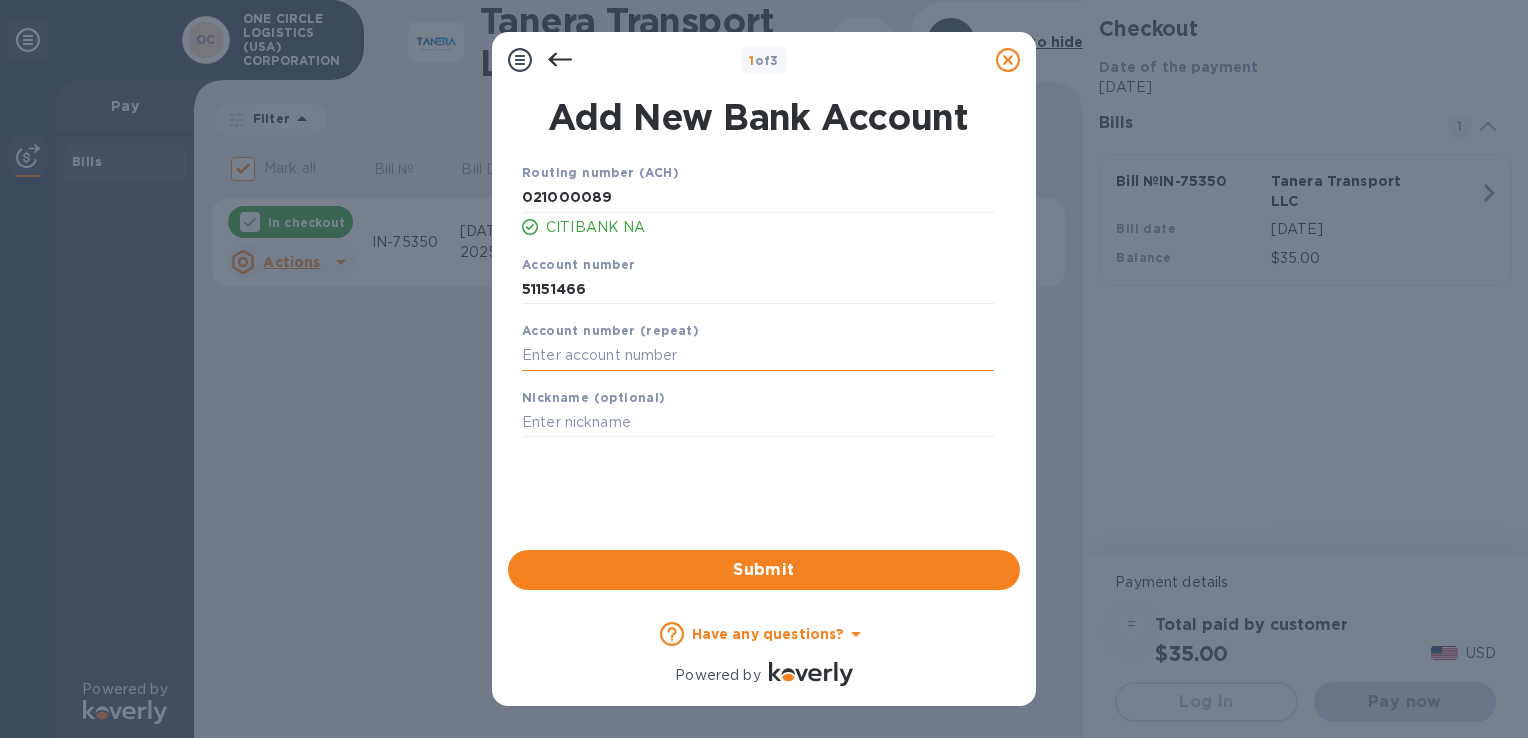click at bounding box center (758, 356) 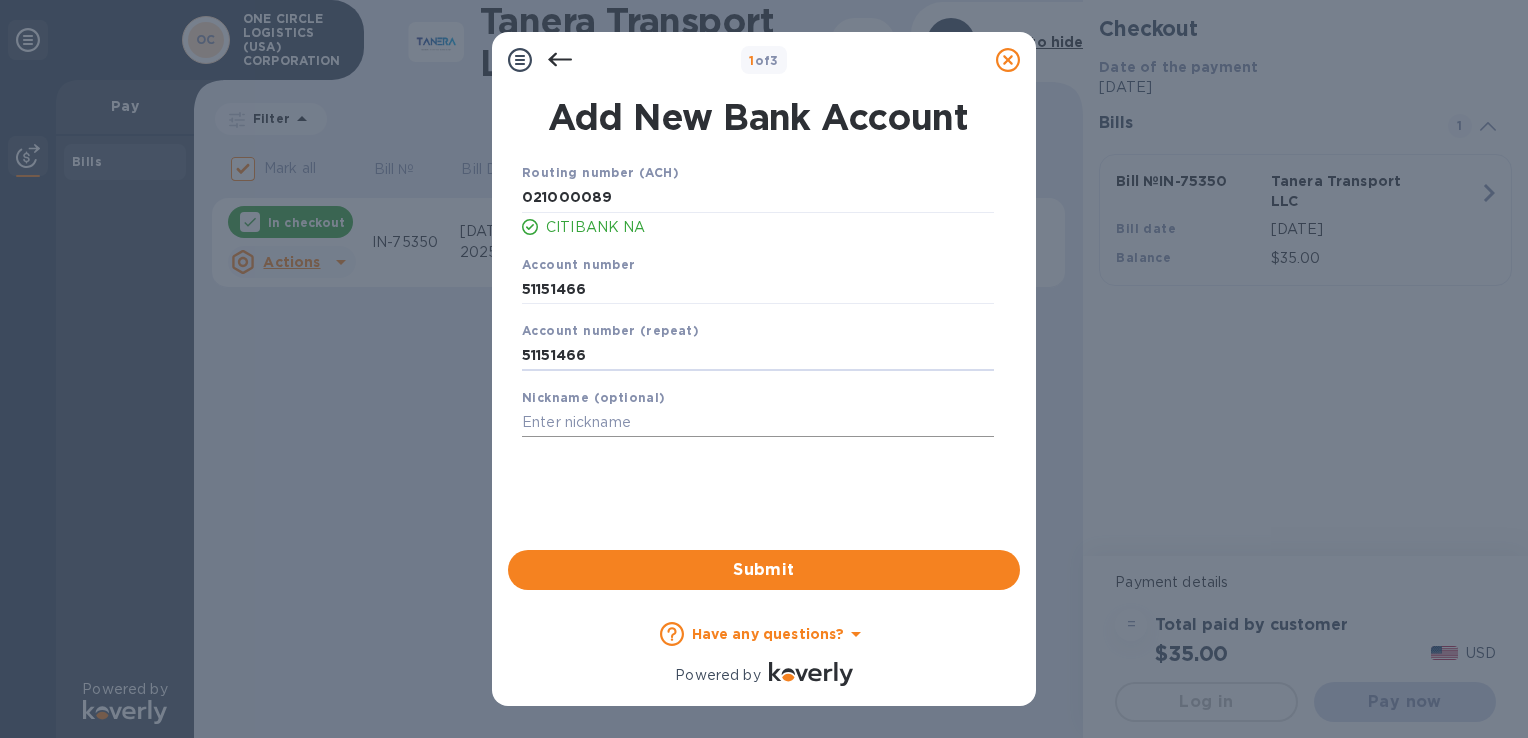 type on "51151466" 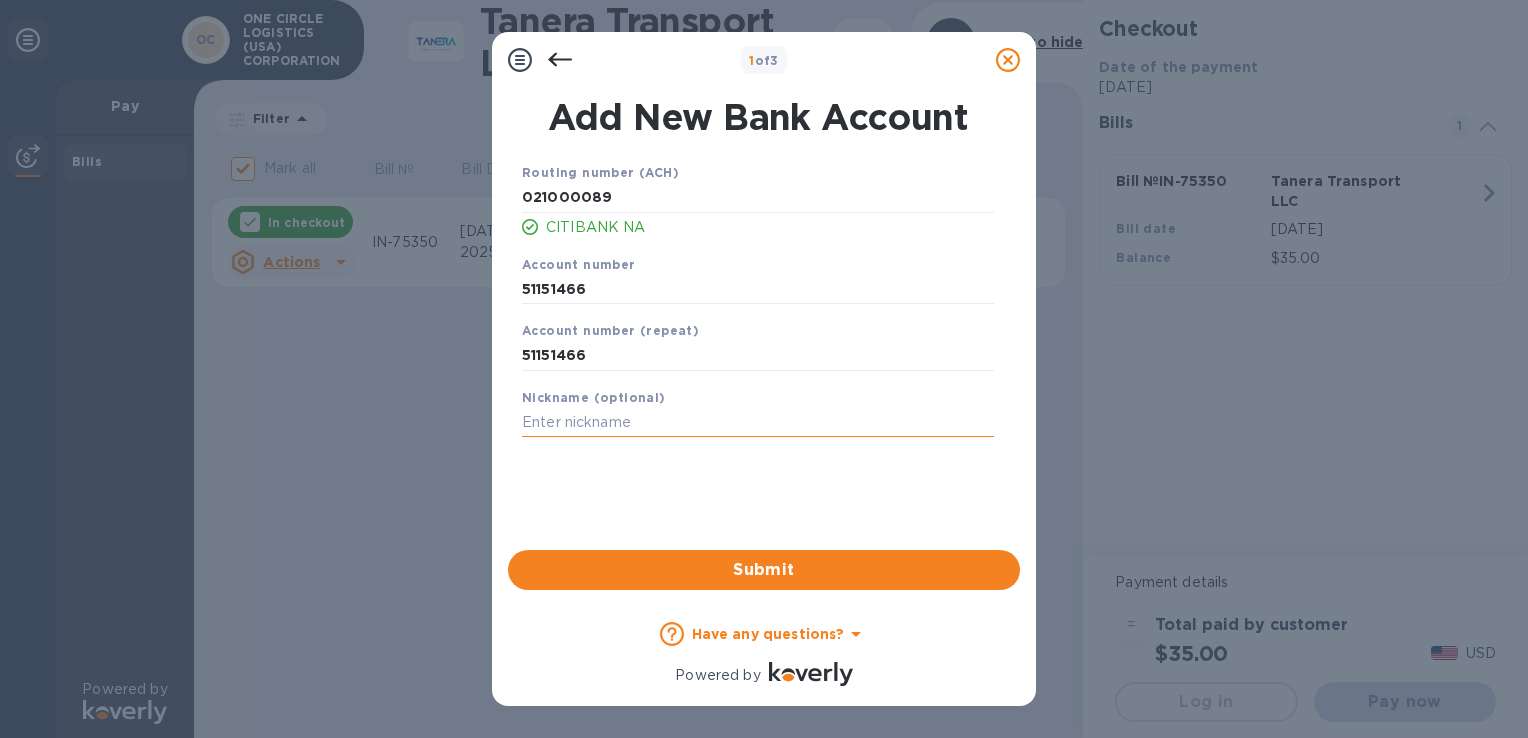 click at bounding box center [758, 423] 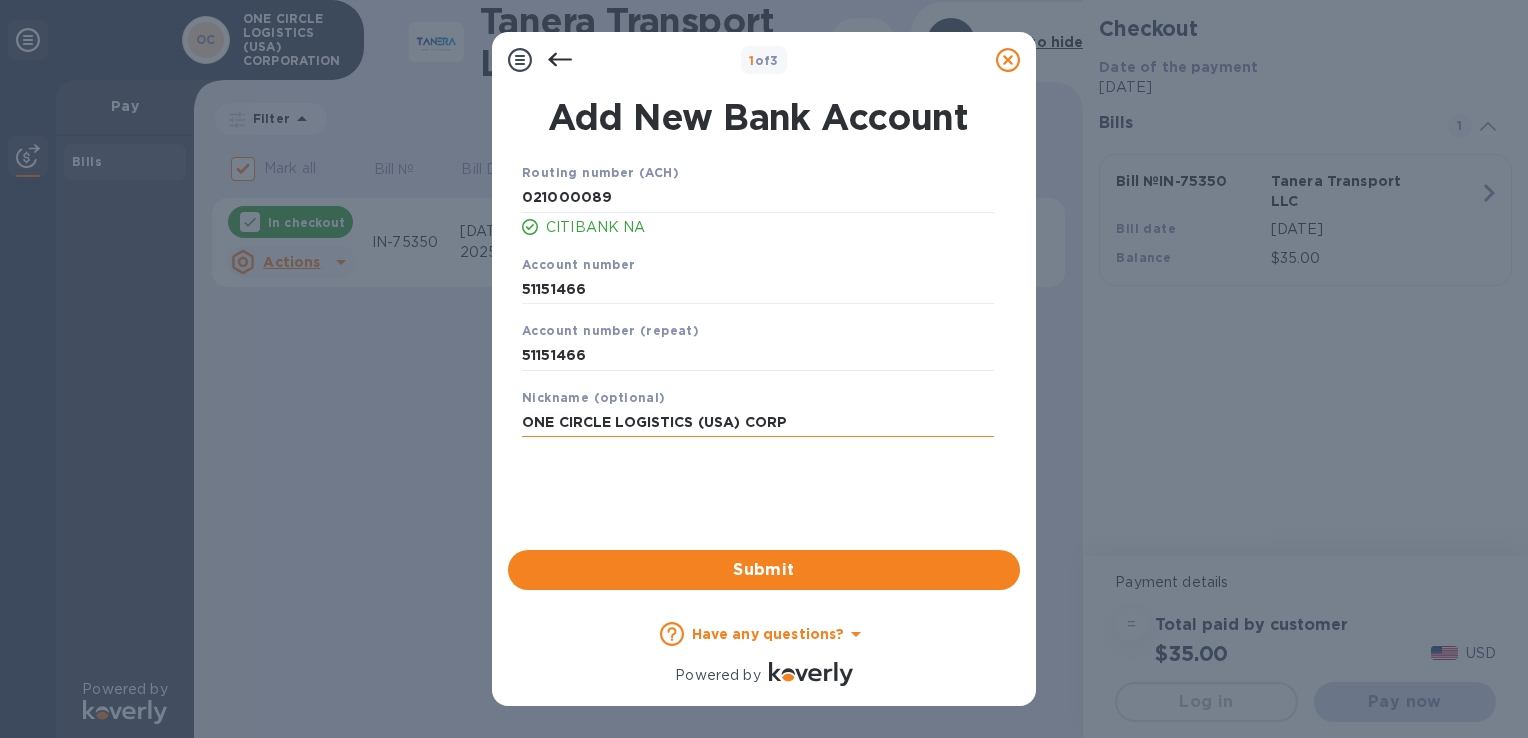 click on "ONE CIRCLE LOGISTICS (USA) CORP" at bounding box center [758, 423] 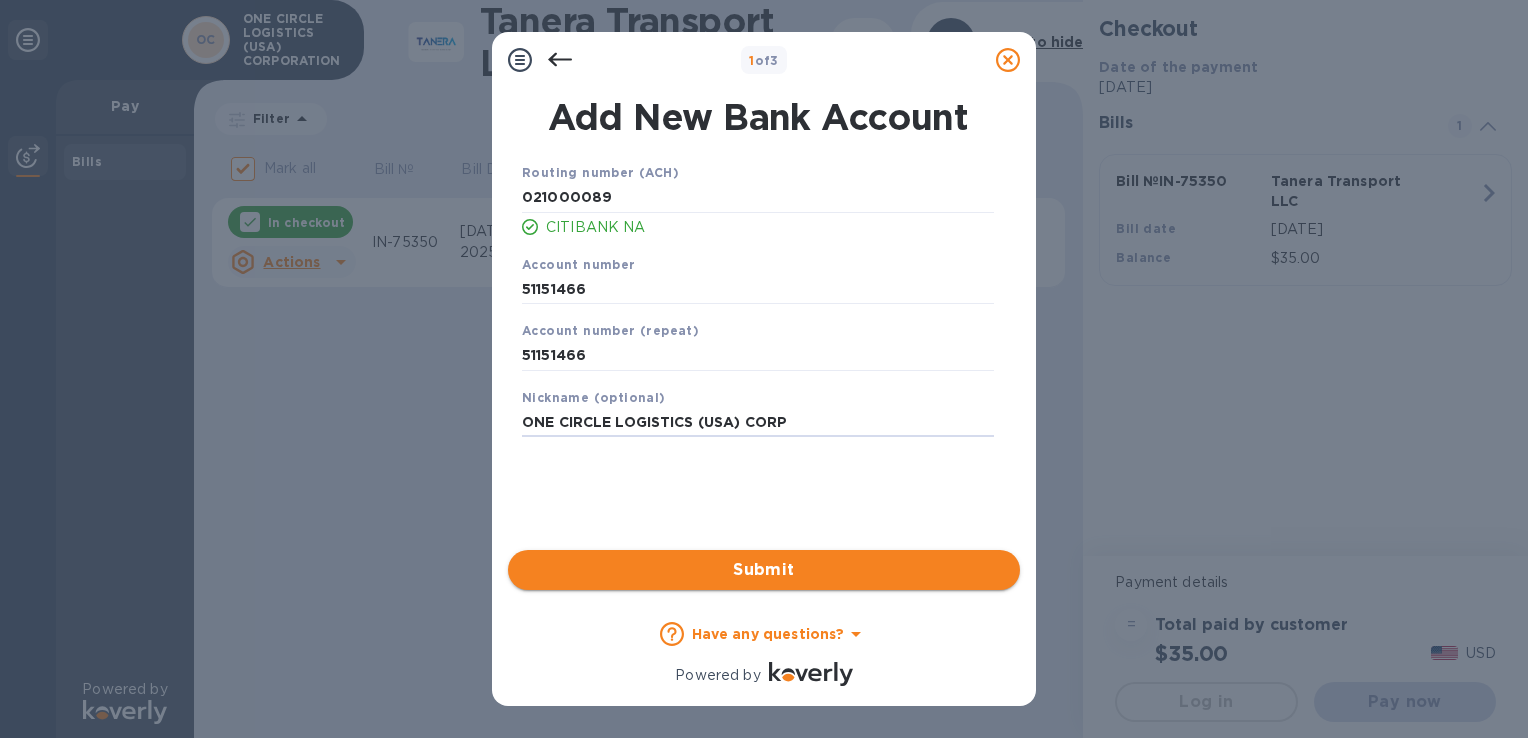 type on "ONE CIRCLE LOGISTICS (USA) CORP" 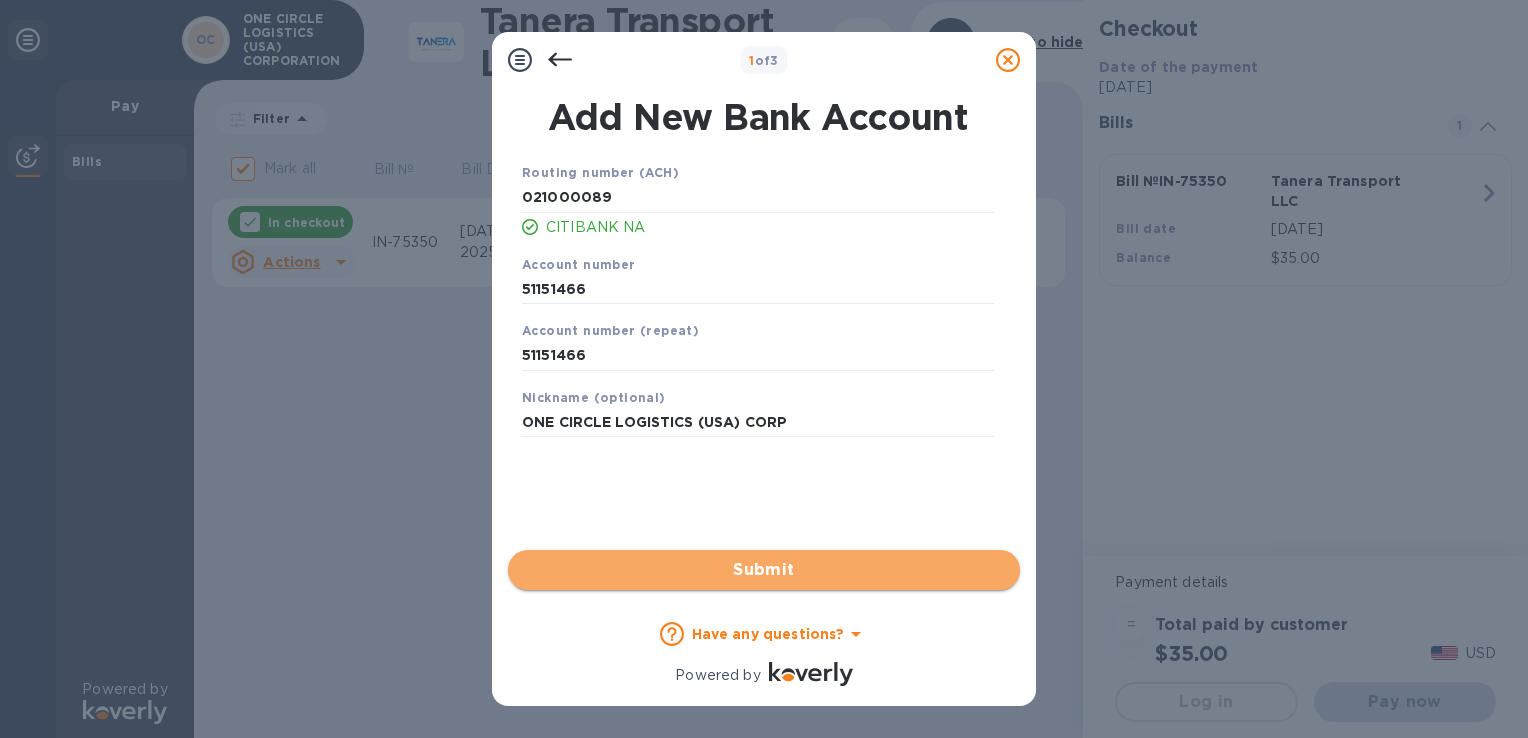 click on "Submit" at bounding box center (764, 570) 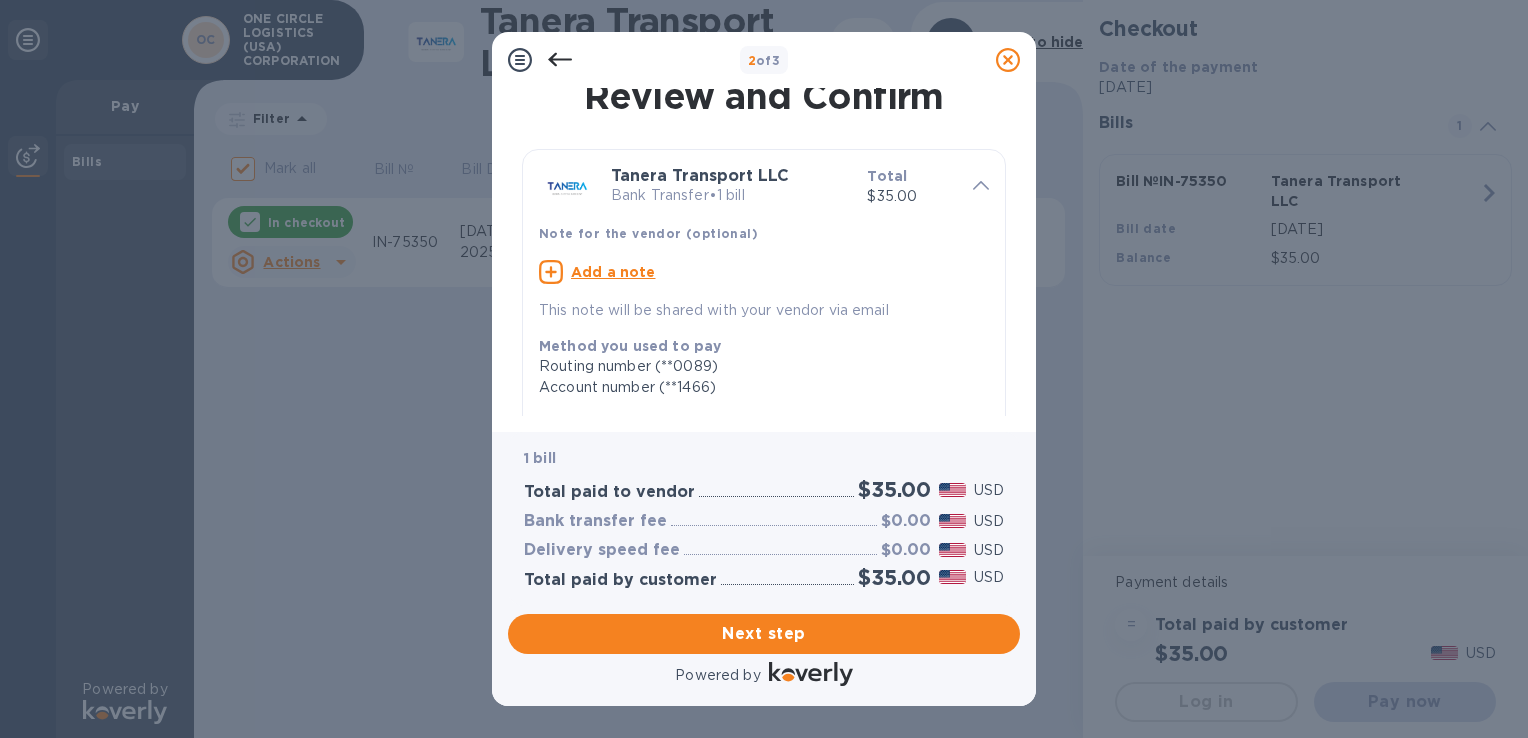 scroll, scrollTop: 0, scrollLeft: 0, axis: both 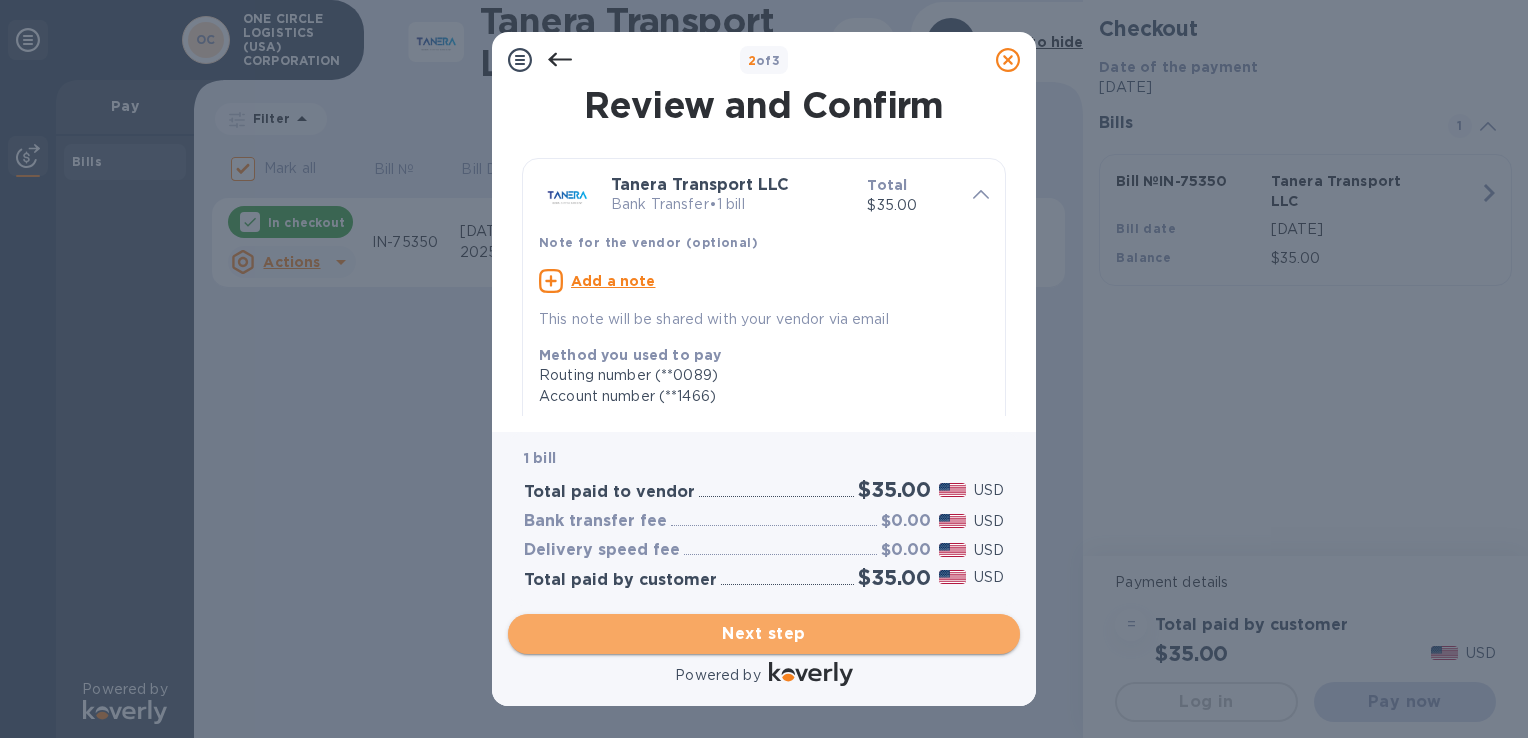 click on "Next step" at bounding box center (764, 634) 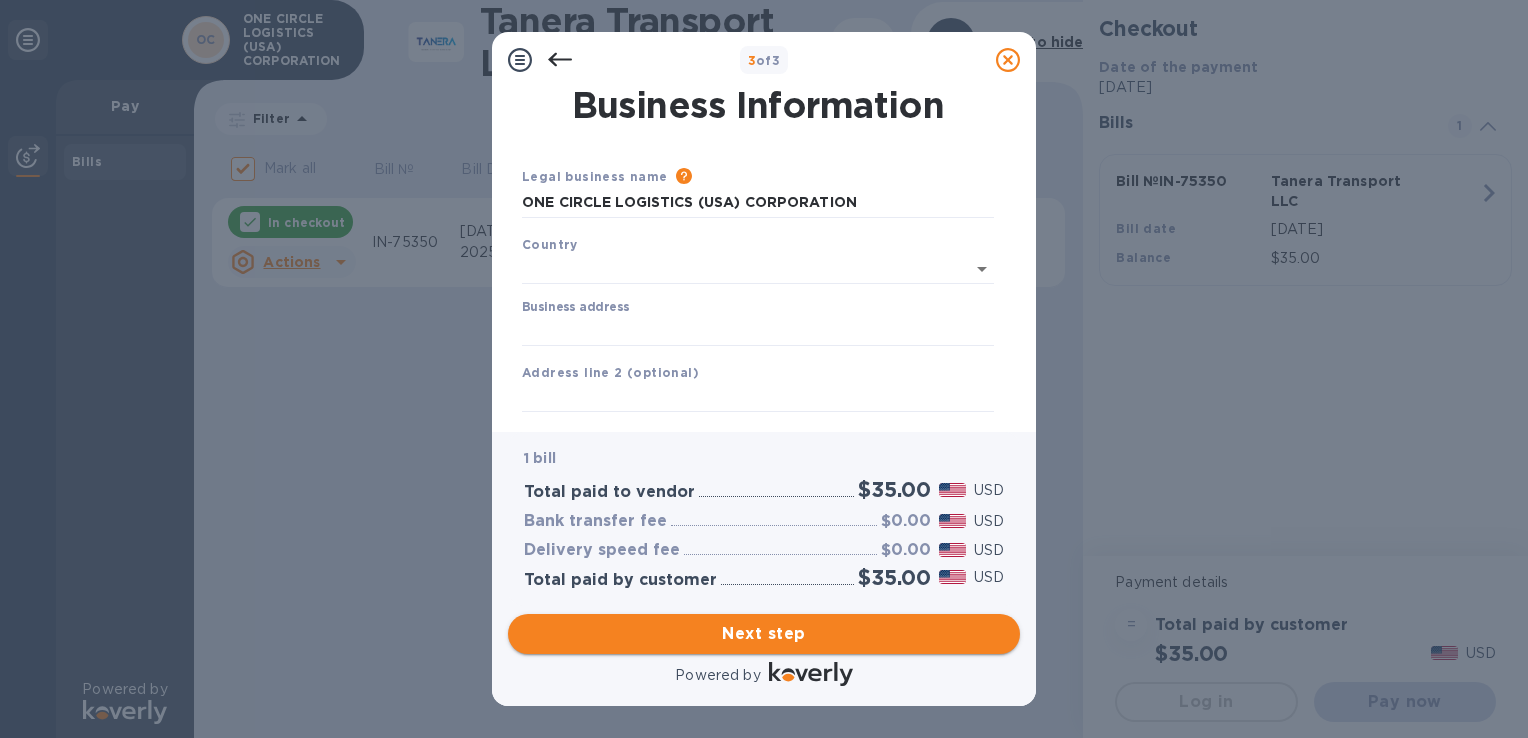 type on "[GEOGRAPHIC_DATA]" 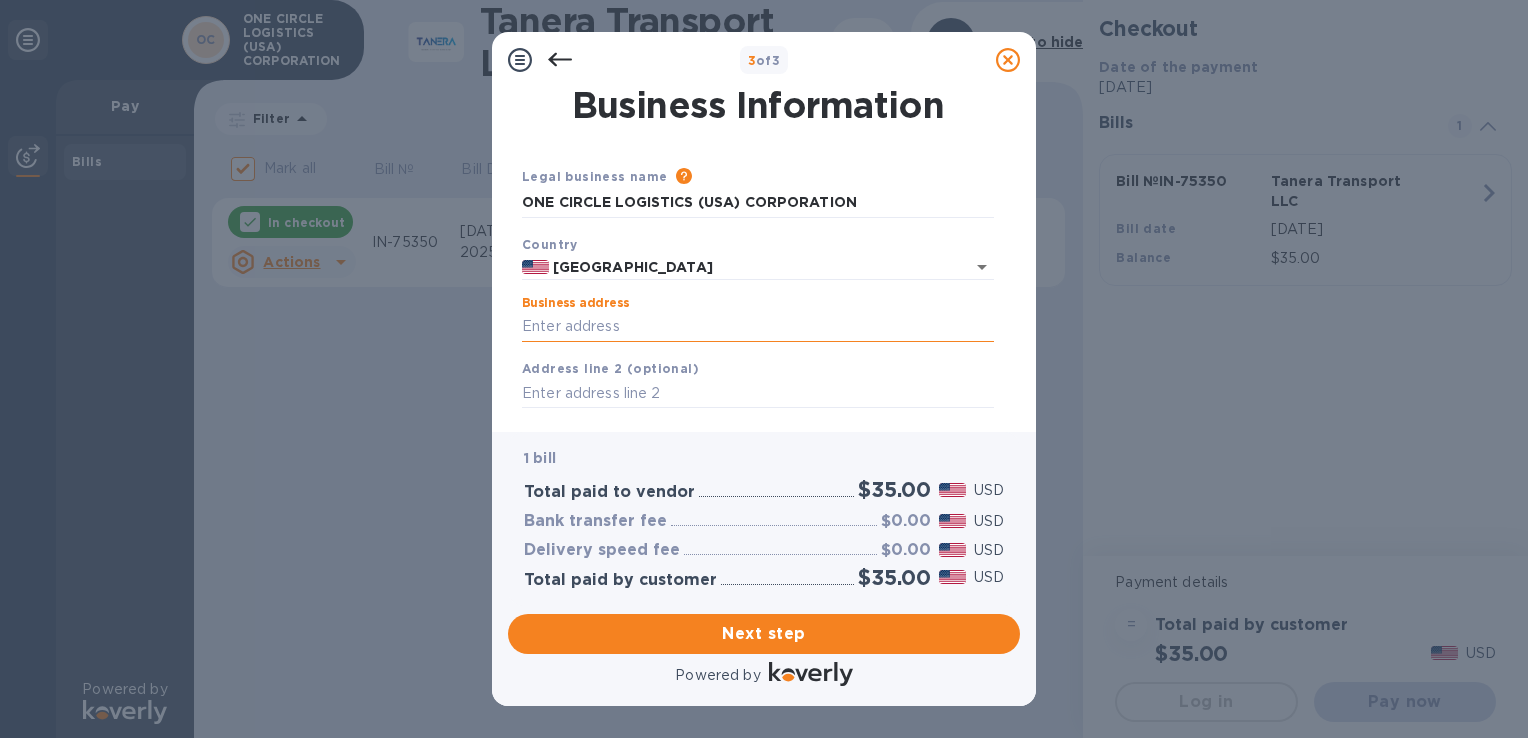 click on "Business address" at bounding box center [758, 327] 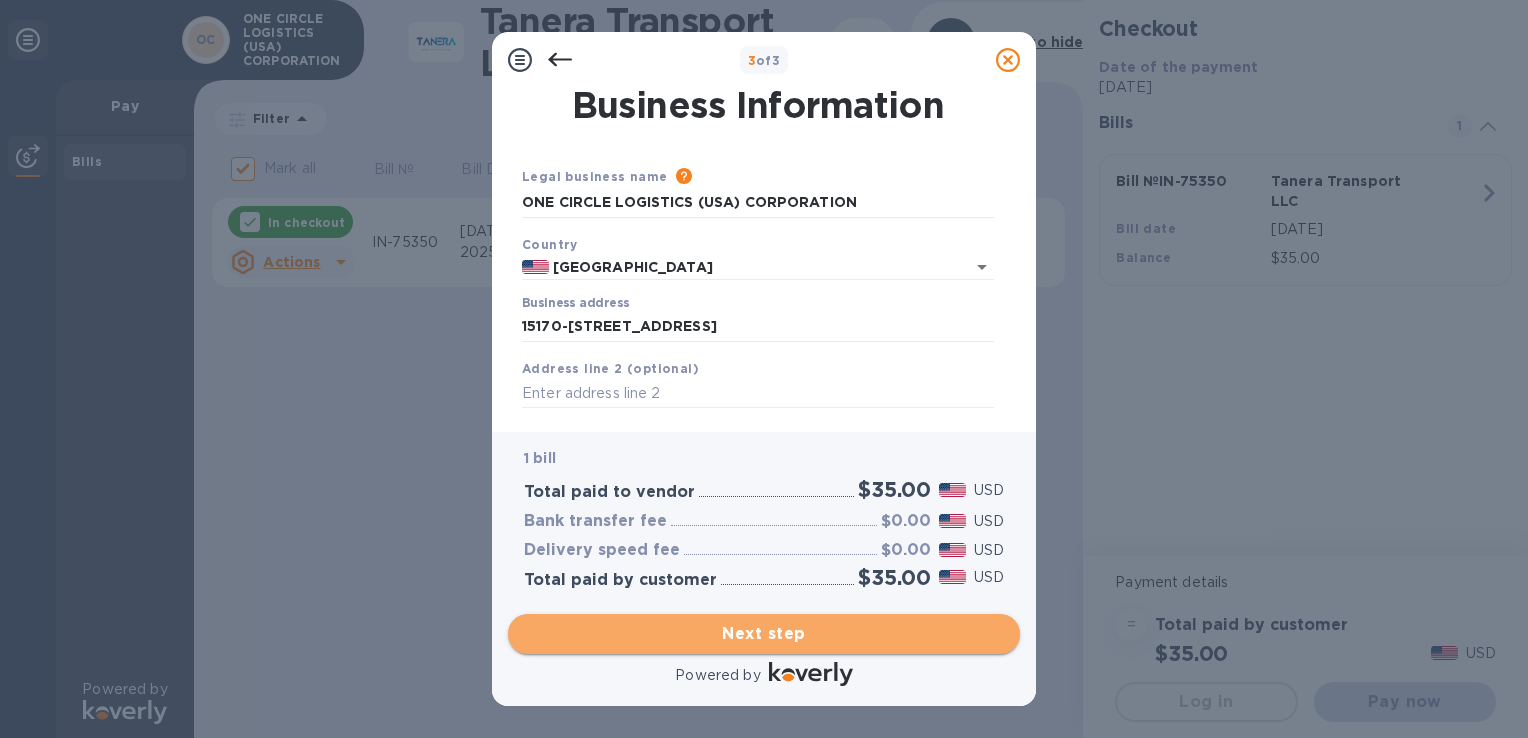 click on "Next step" at bounding box center (764, 634) 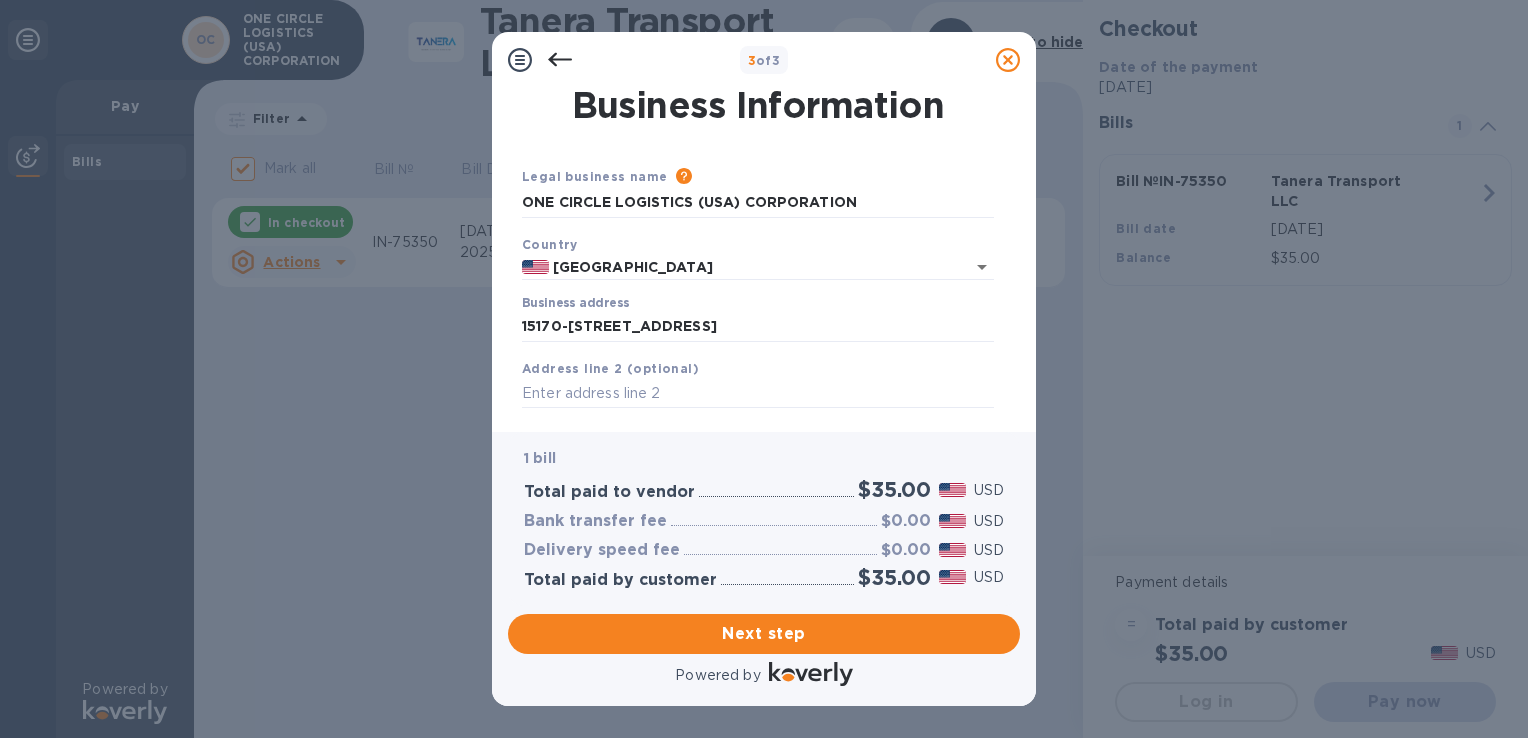 click on "Business Information Legal business name Please provide the legal name that appears on your SS-4 form issued by the IRS when the company was formed. ONE CIRCLE LOGISTICS ([GEOGRAPHIC_DATA]) CORPORATION Country [GEOGRAPHIC_DATA] Business address [STREET_ADDRESS] Address line 2 (optional) City City is required field State ZIP code ZIP-Code is required field Save" at bounding box center (764, 252) 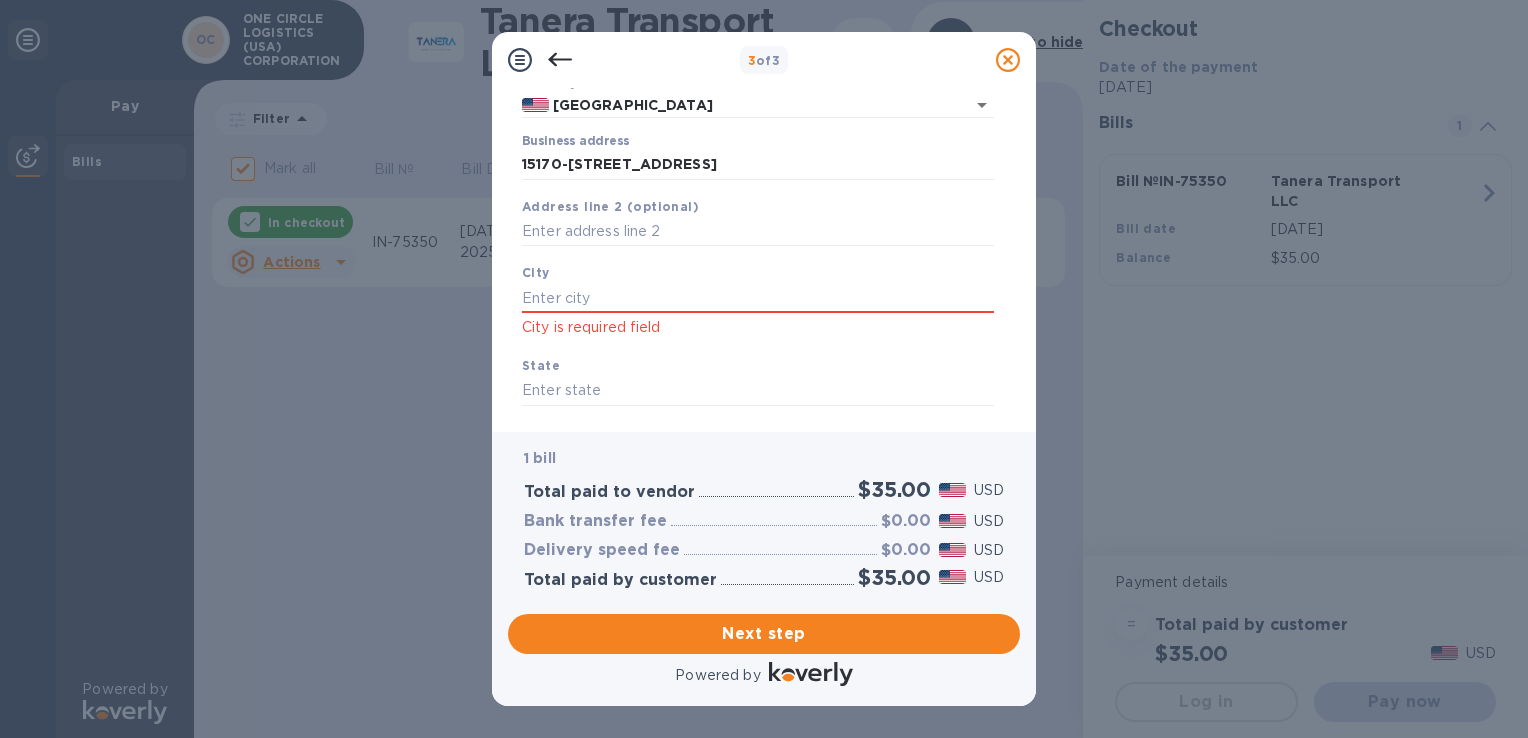 scroll, scrollTop: 154, scrollLeft: 0, axis: vertical 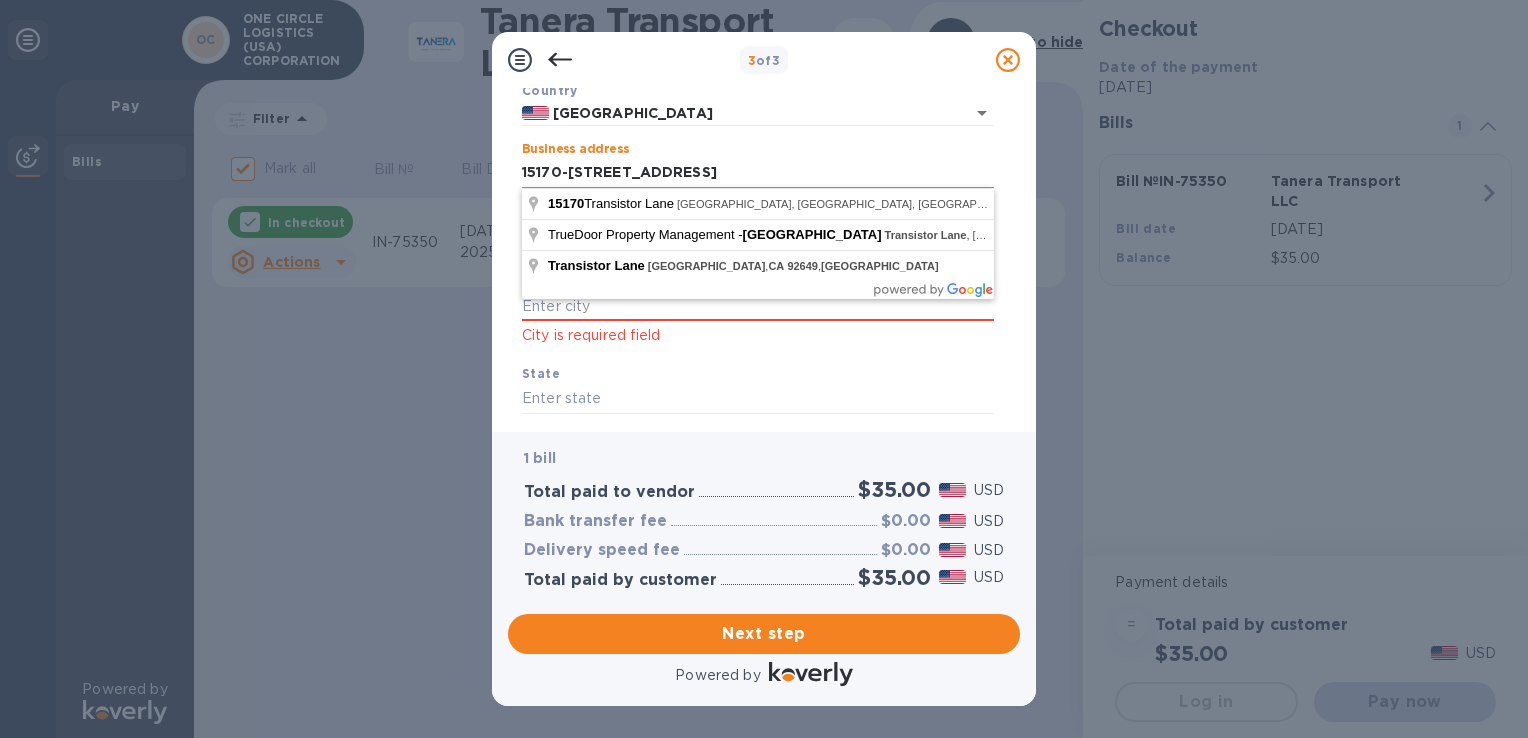 drag, startPoint x: 730, startPoint y: 174, endPoint x: 856, endPoint y: 170, distance: 126.06348 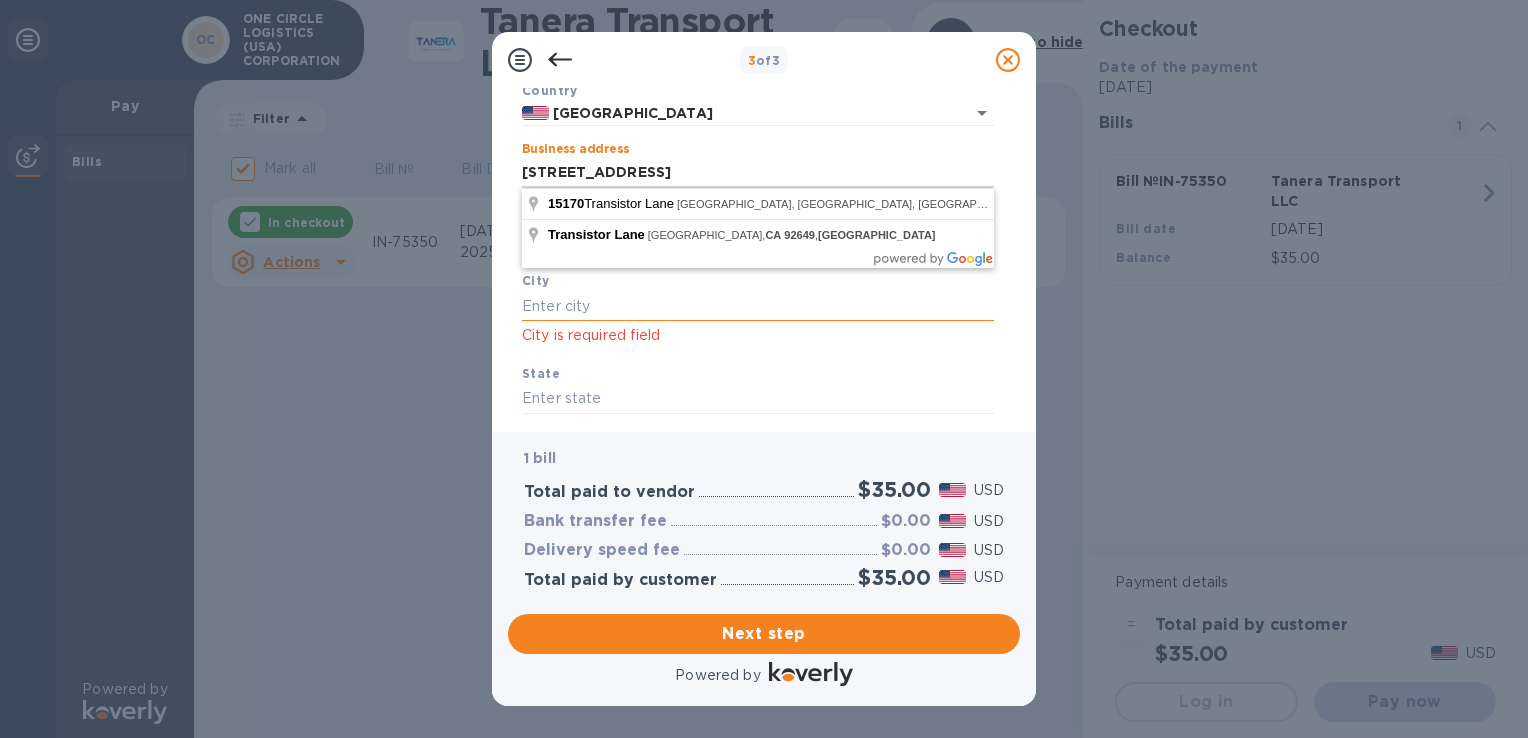 type on "[STREET_ADDRESS]" 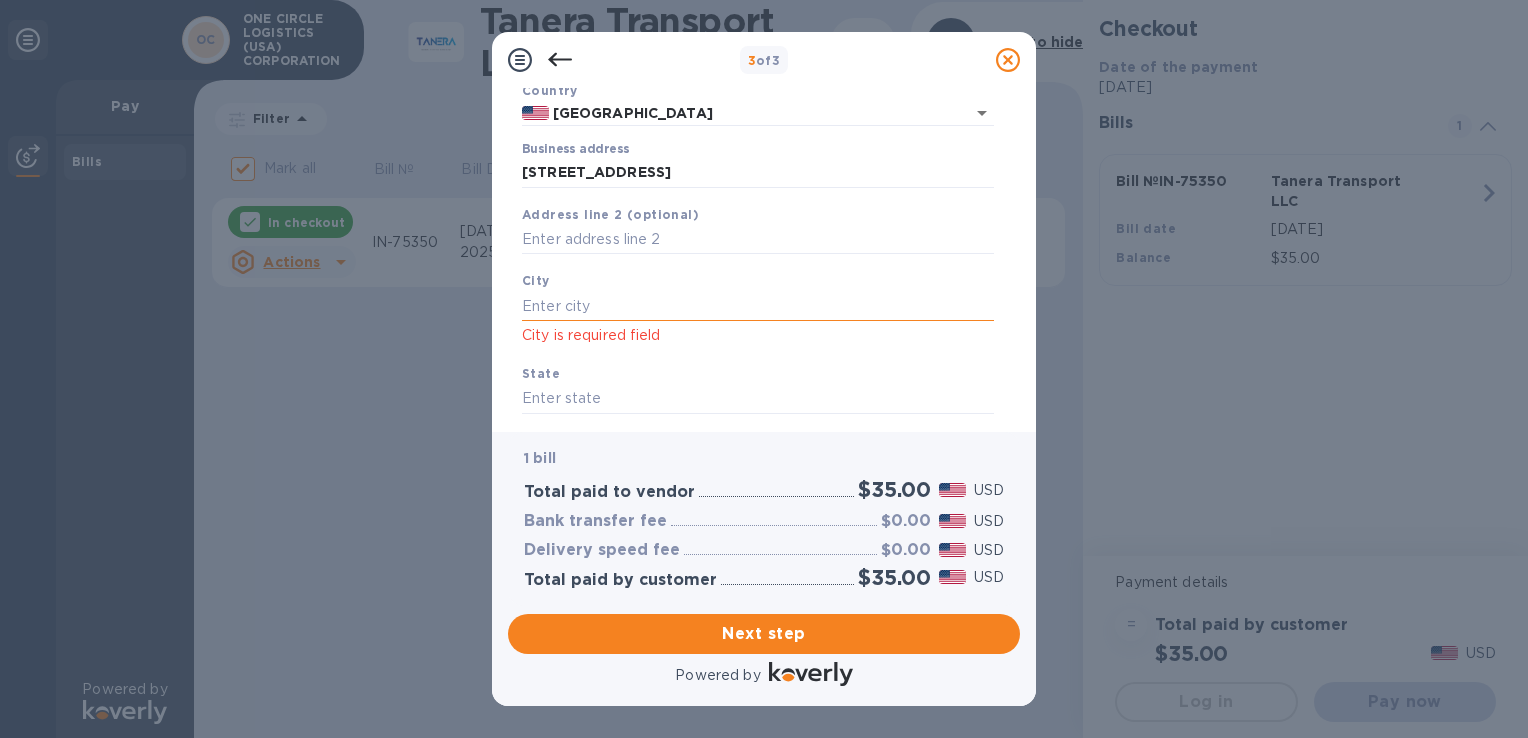 click at bounding box center (758, 306) 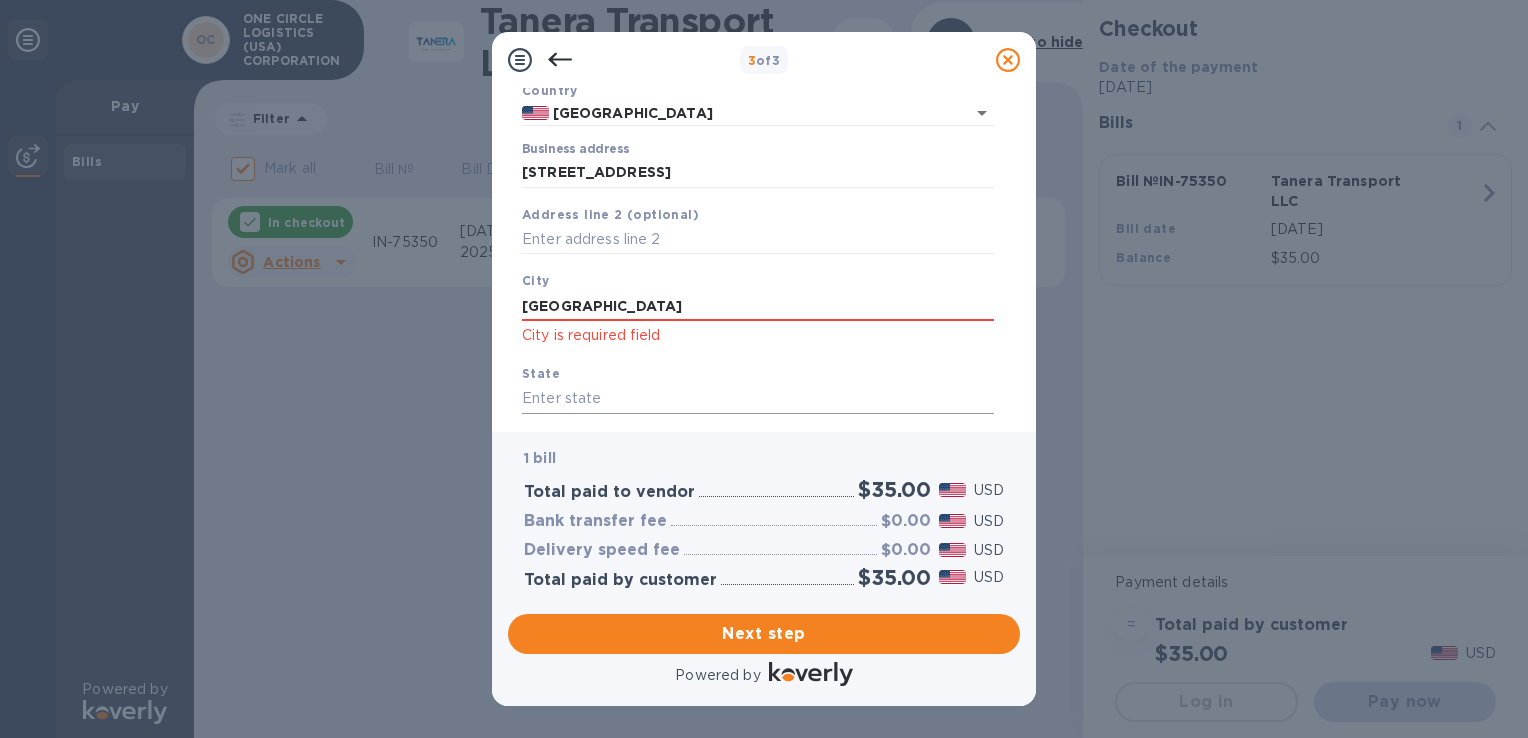 type on "[GEOGRAPHIC_DATA]" 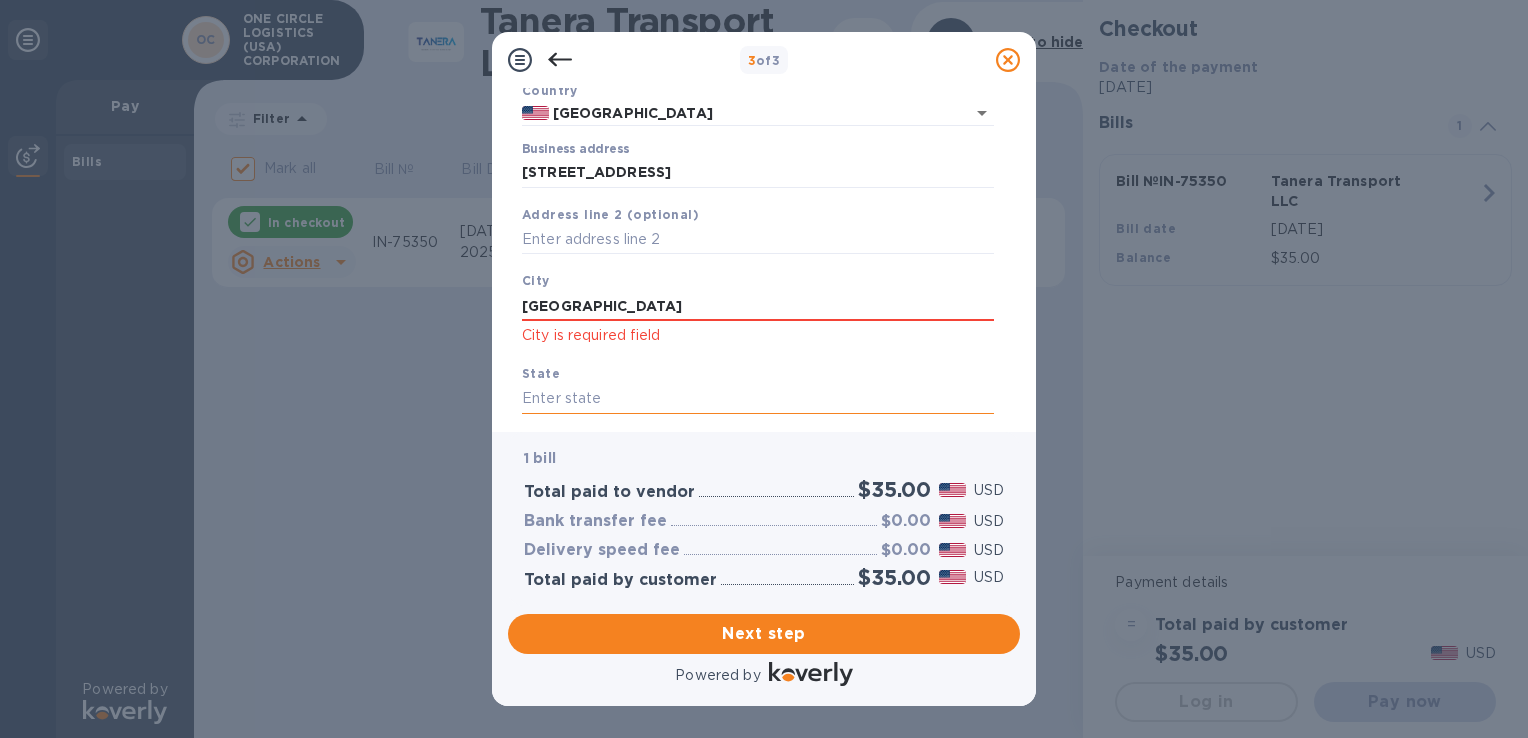 click at bounding box center (758, 399) 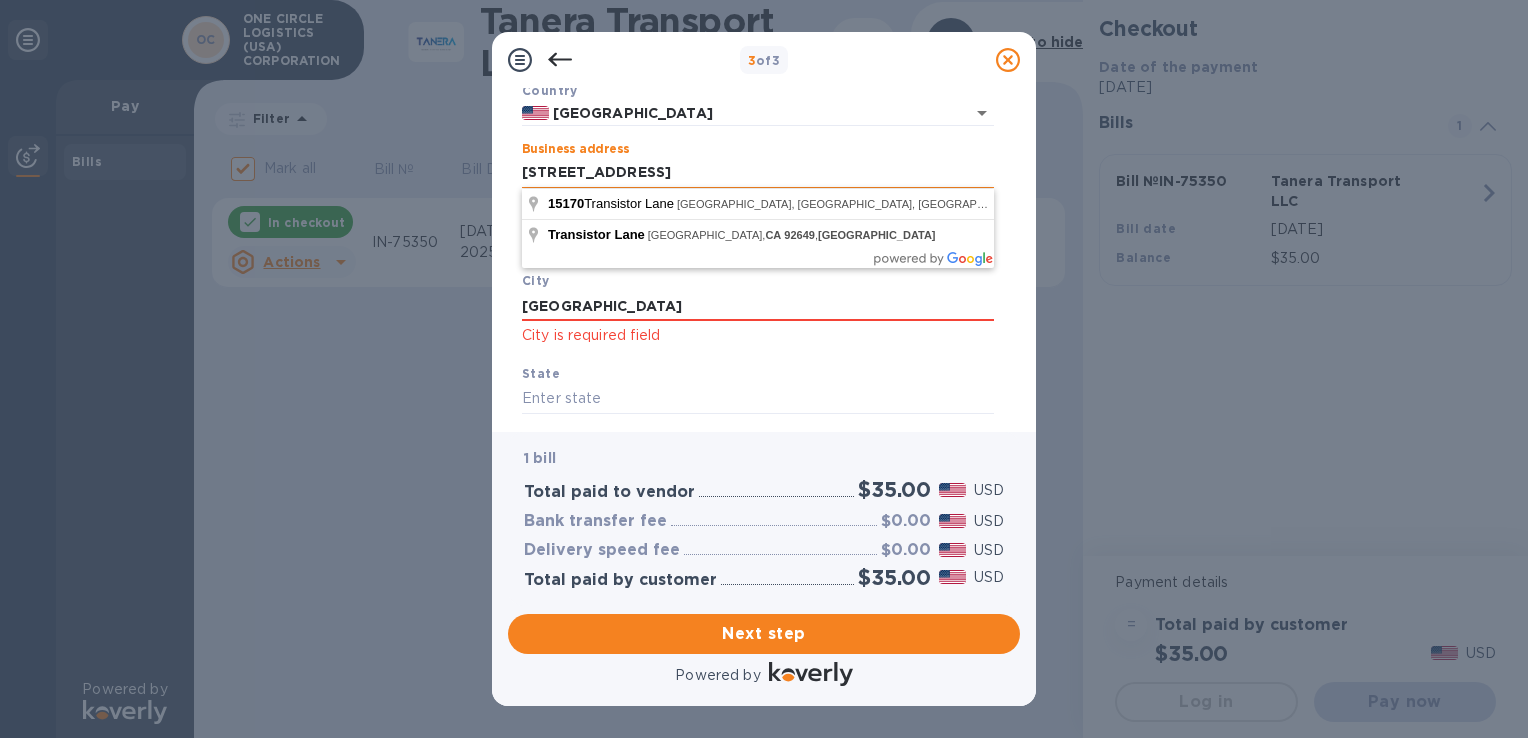 drag, startPoint x: 739, startPoint y: 174, endPoint x: 756, endPoint y: 178, distance: 17.464249 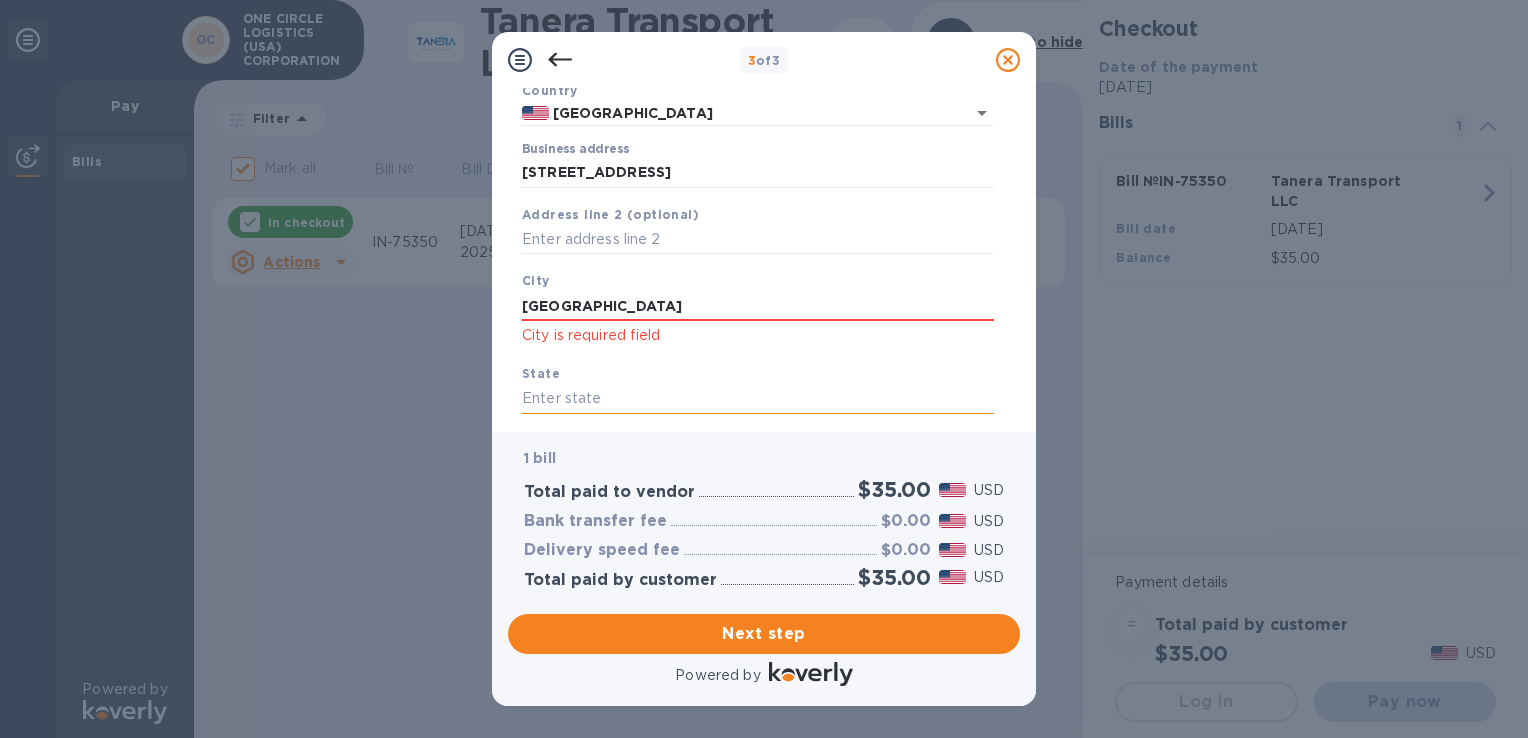 click at bounding box center [758, 399] 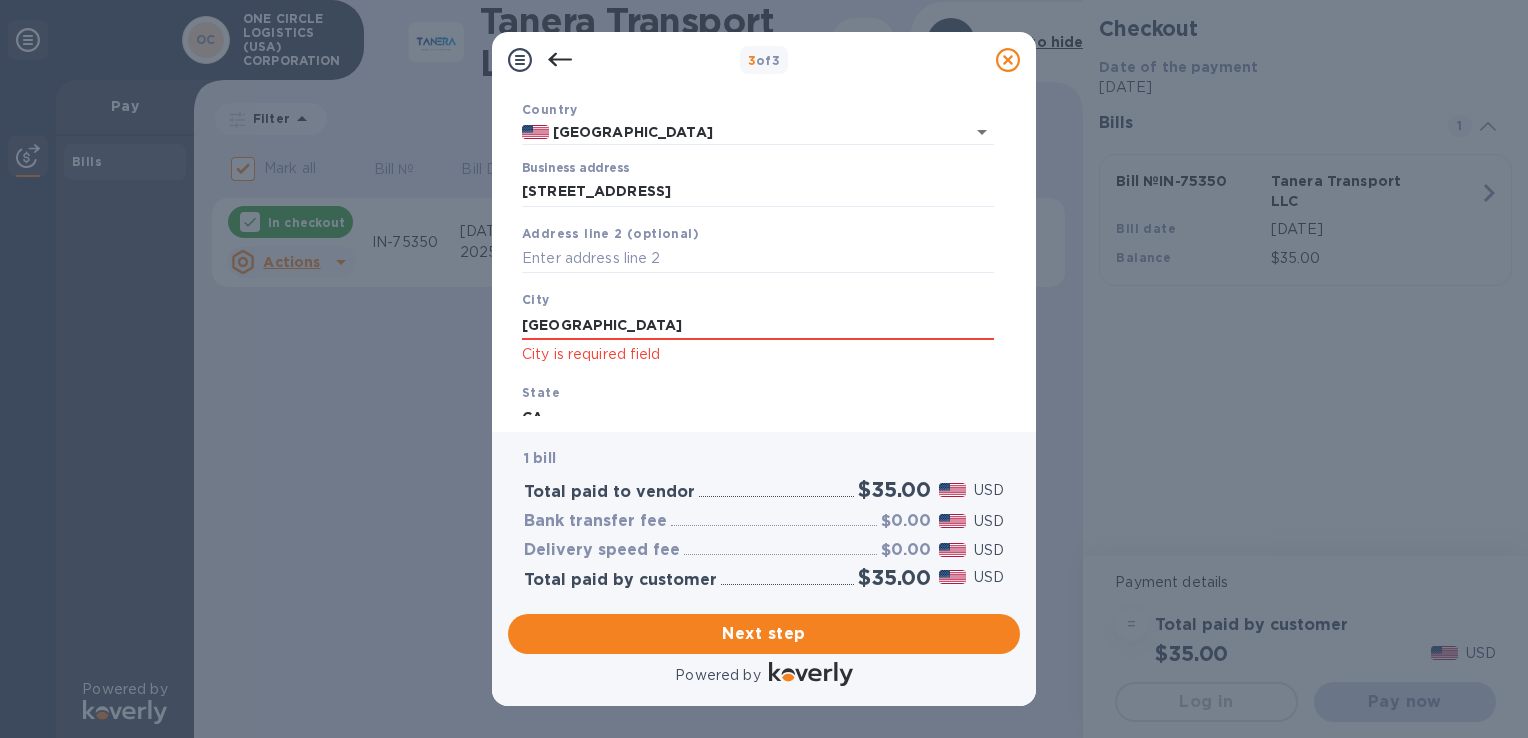 scroll, scrollTop: 132, scrollLeft: 0, axis: vertical 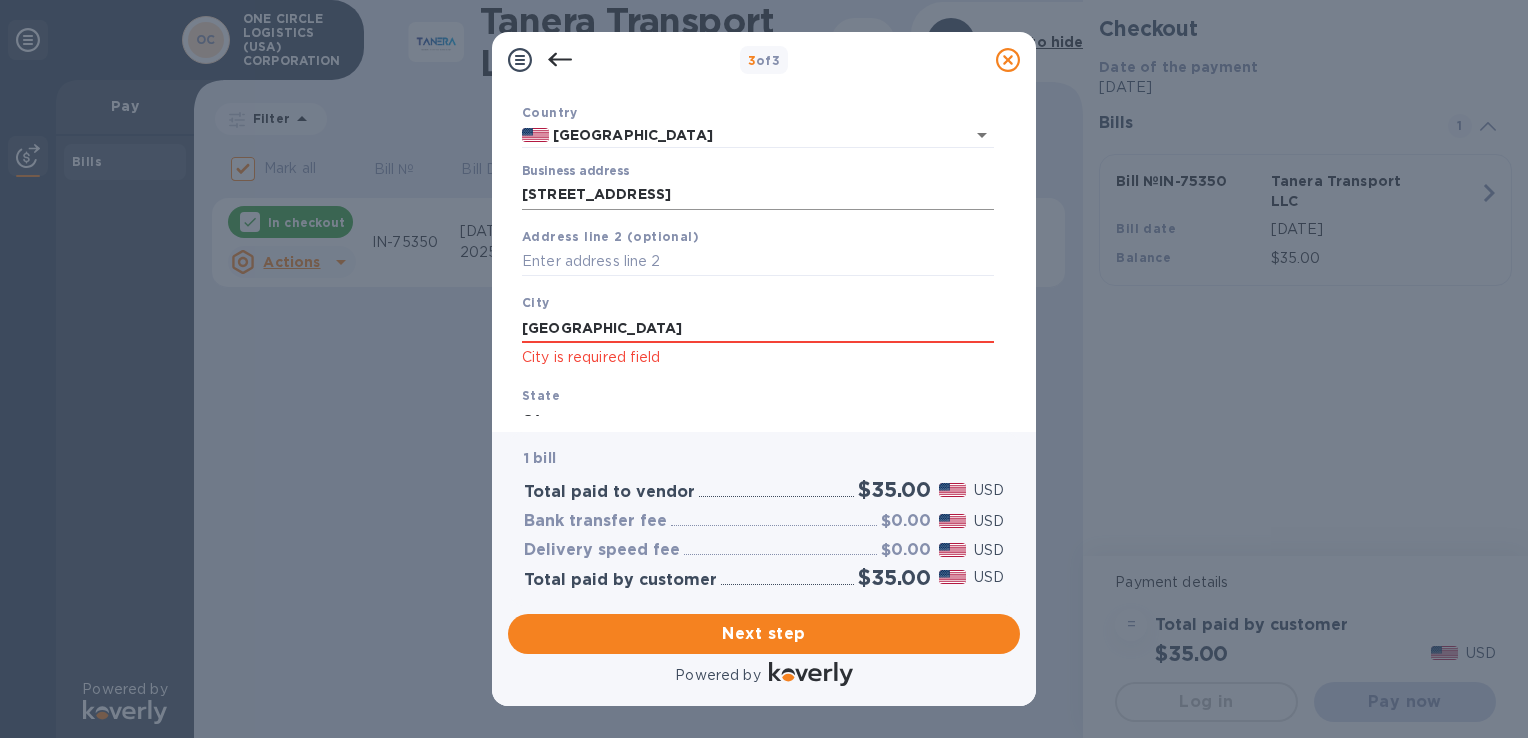 type on "CA" 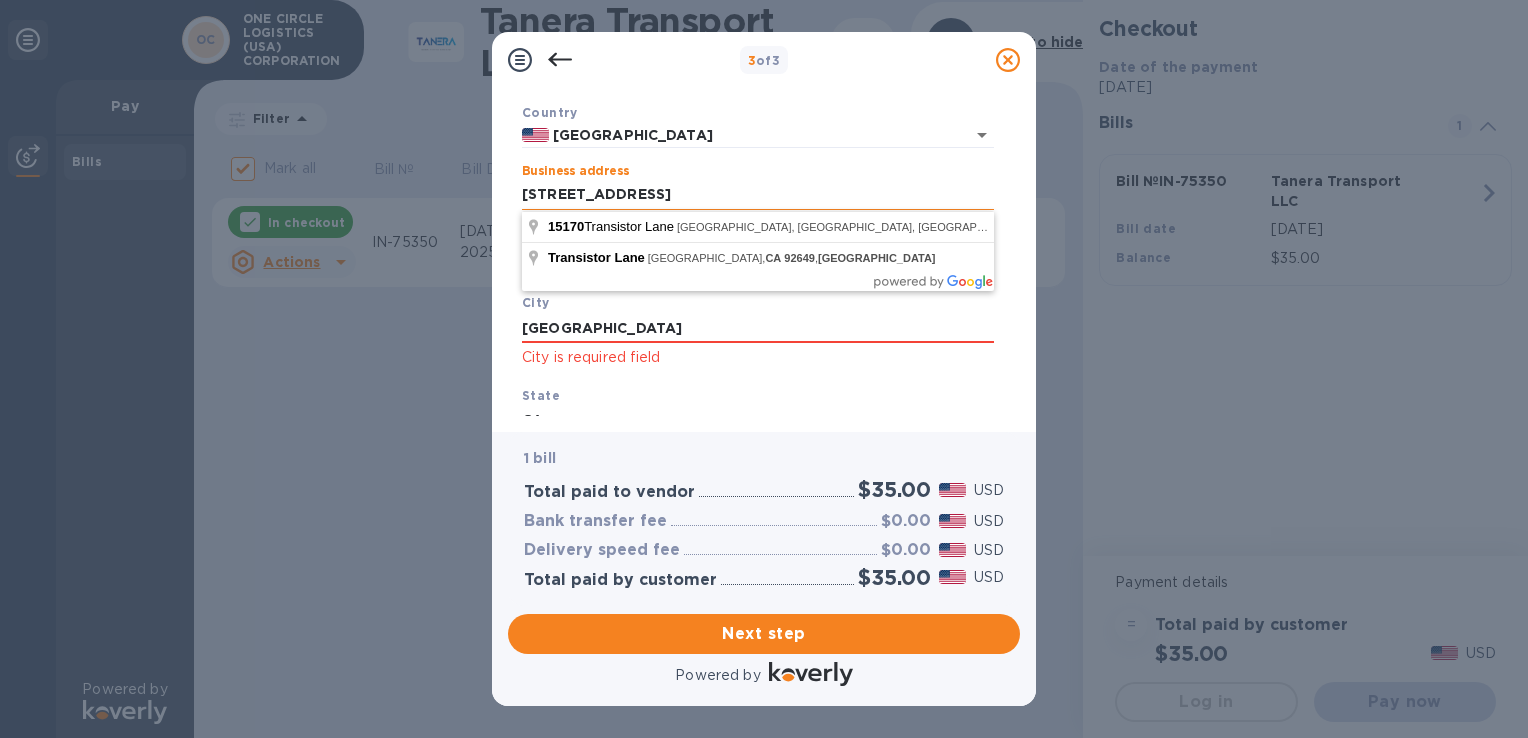 drag, startPoint x: 718, startPoint y: 196, endPoint x: 890, endPoint y: 196, distance: 172 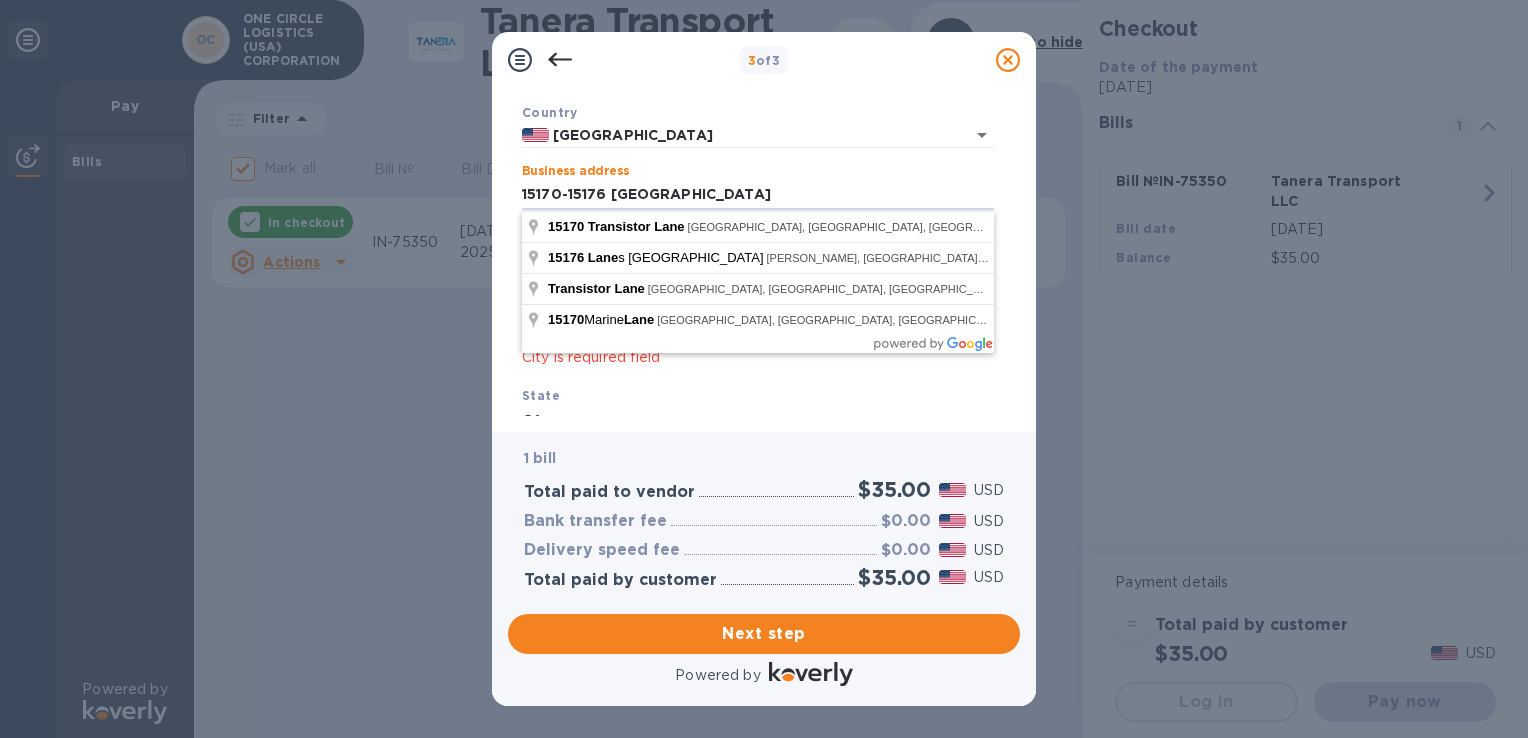 scroll, scrollTop: 294, scrollLeft: 0, axis: vertical 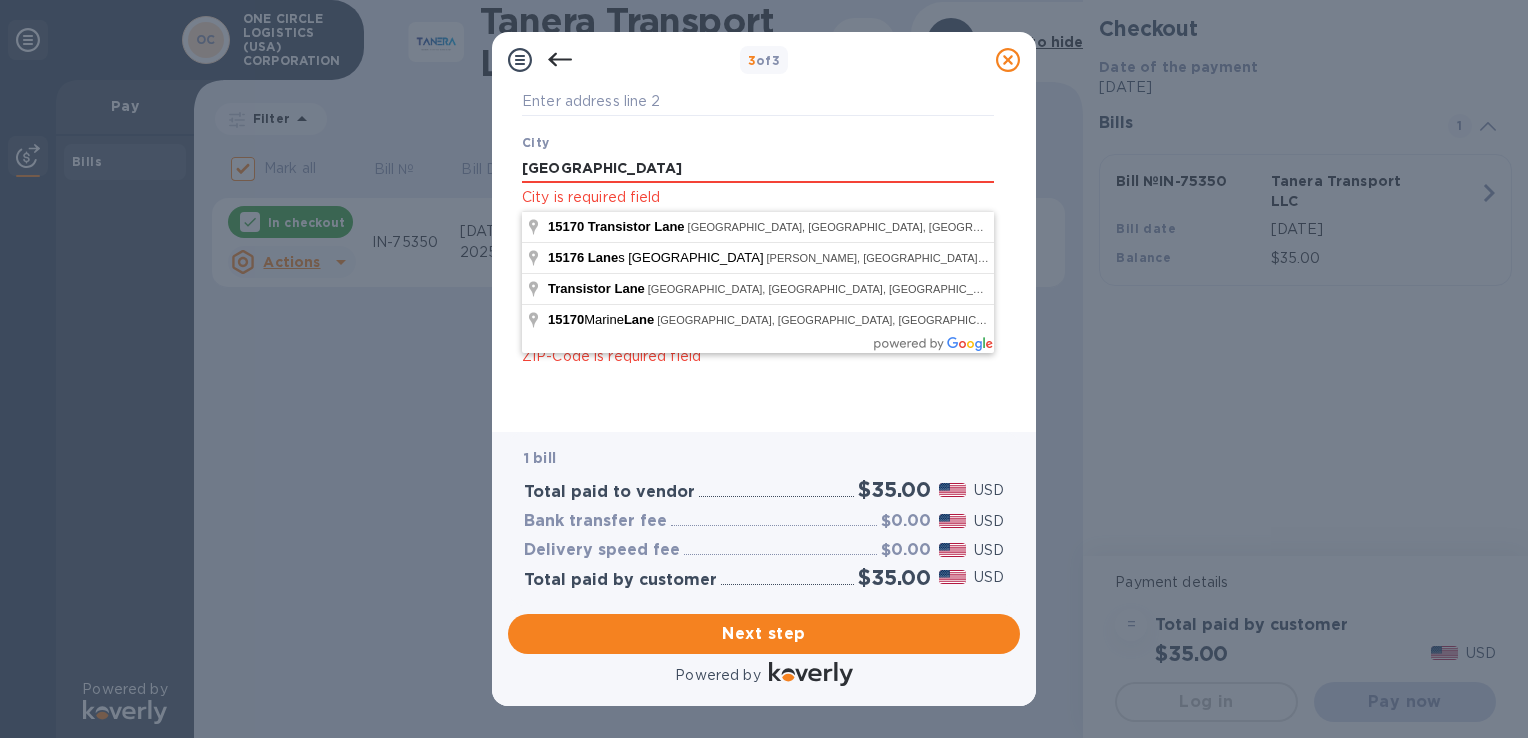 type on "15170-15176 [GEOGRAPHIC_DATA]" 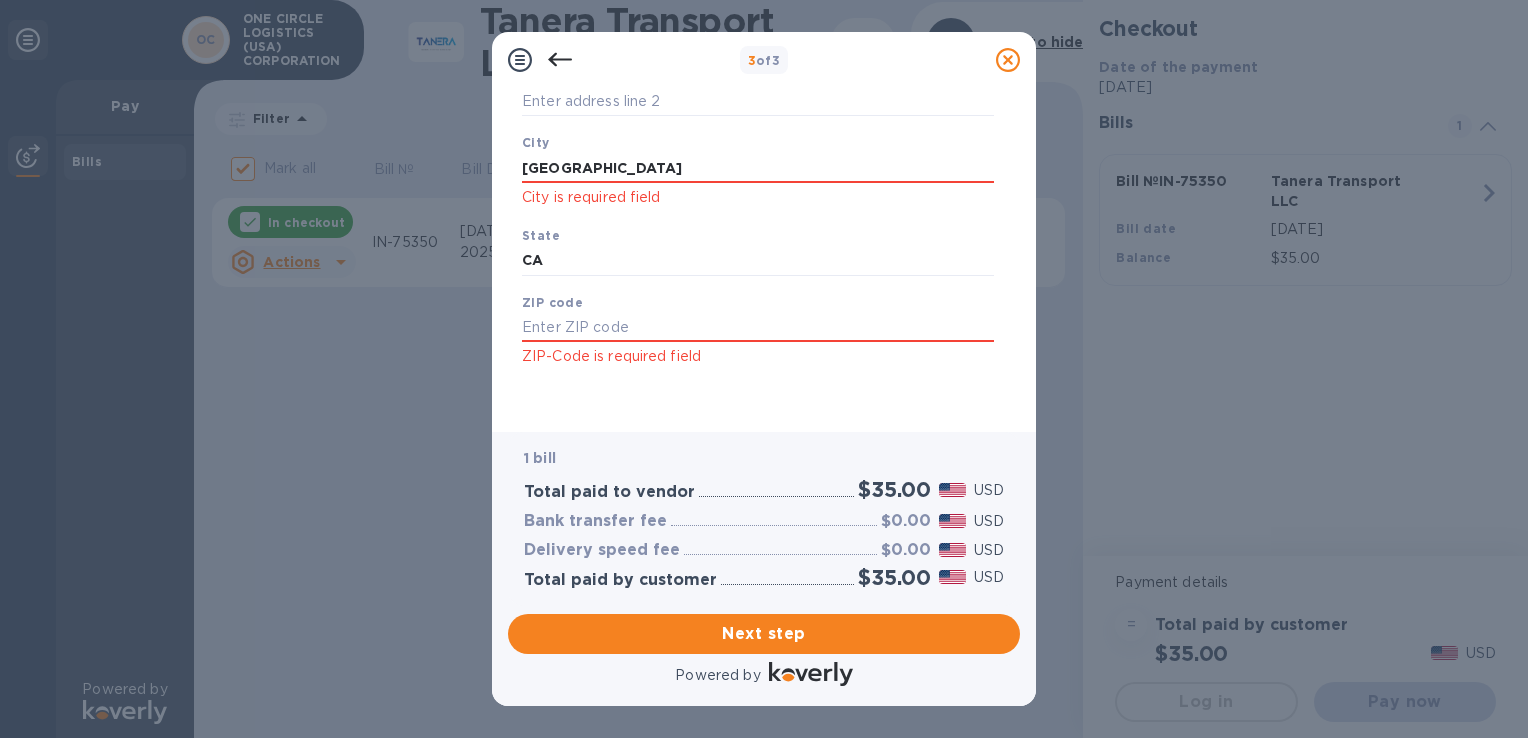 click on "Business Information Legal business name Please provide the legal name that appears on your SS-4 form issued by the IRS when the company was formed. ONE CIRCLE LOGISTICS ([GEOGRAPHIC_DATA]) CORPORATION Country [GEOGRAPHIC_DATA] Business address 15170-[GEOGRAPHIC_DATA] Address line 2 (optional) City [GEOGRAPHIC_DATA] is required field State [US_STATE] ZIP code ZIP-Code is required field Save" at bounding box center [764, 260] 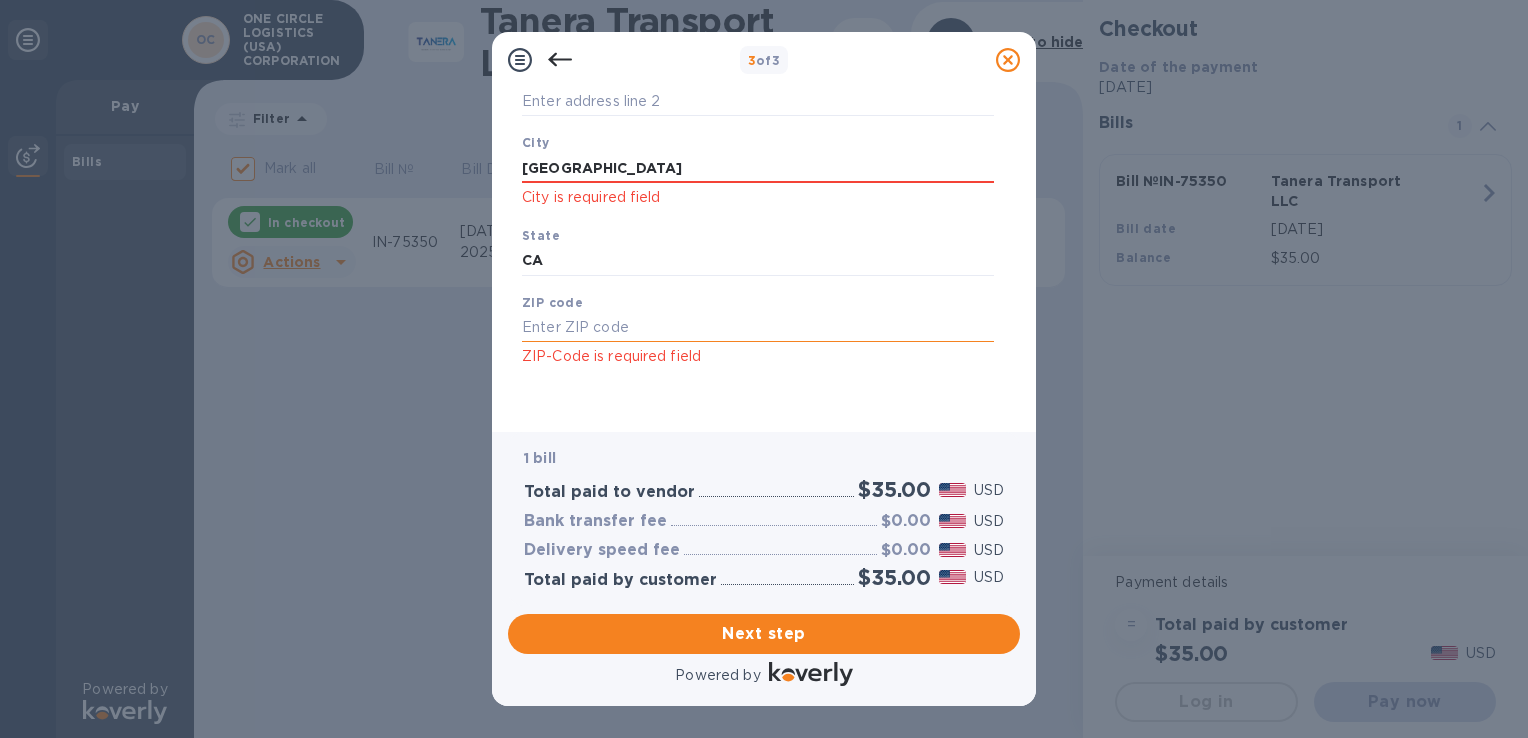click at bounding box center (758, 328) 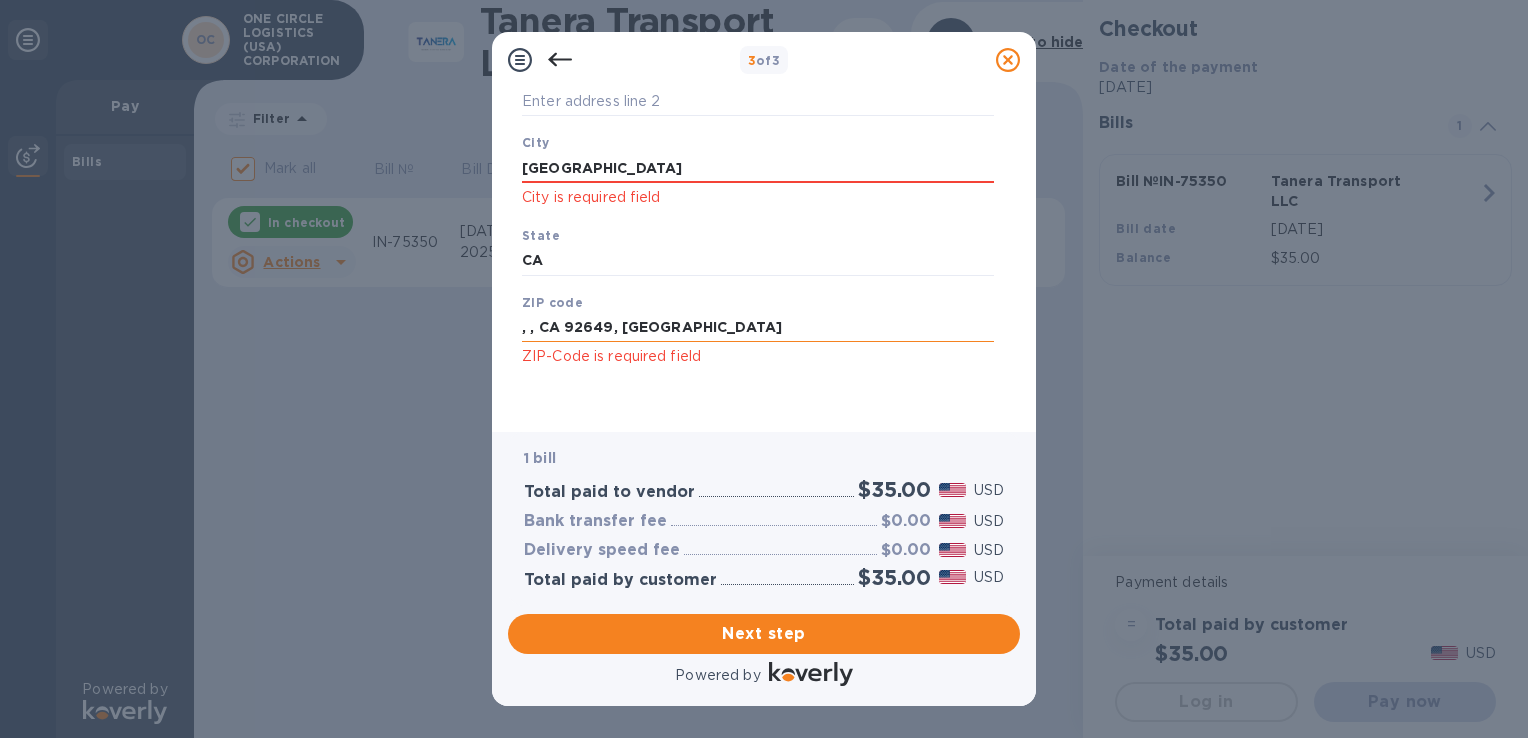 click on ", , CA 92649, [GEOGRAPHIC_DATA]" at bounding box center (758, 328) 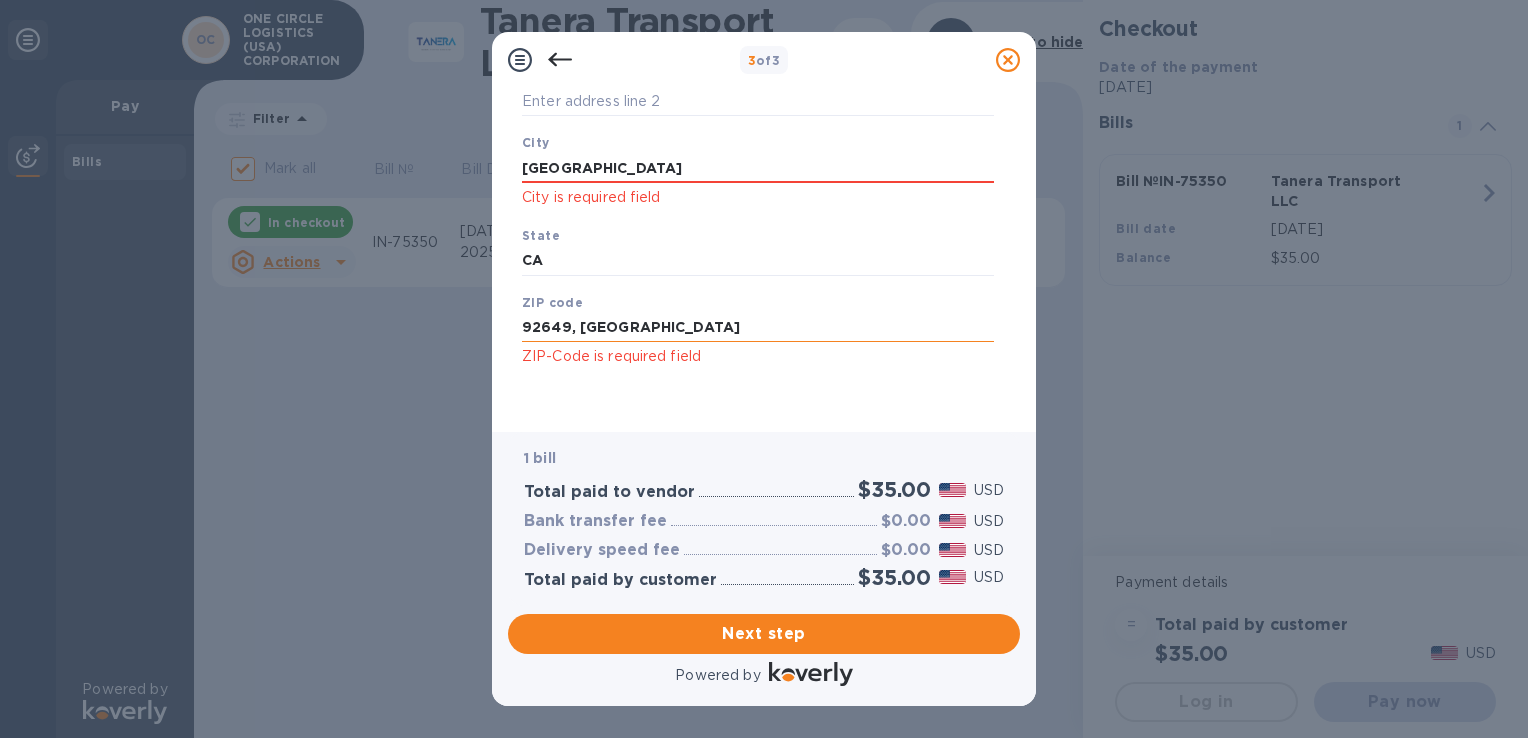 click on "92649, [GEOGRAPHIC_DATA]" at bounding box center (758, 328) 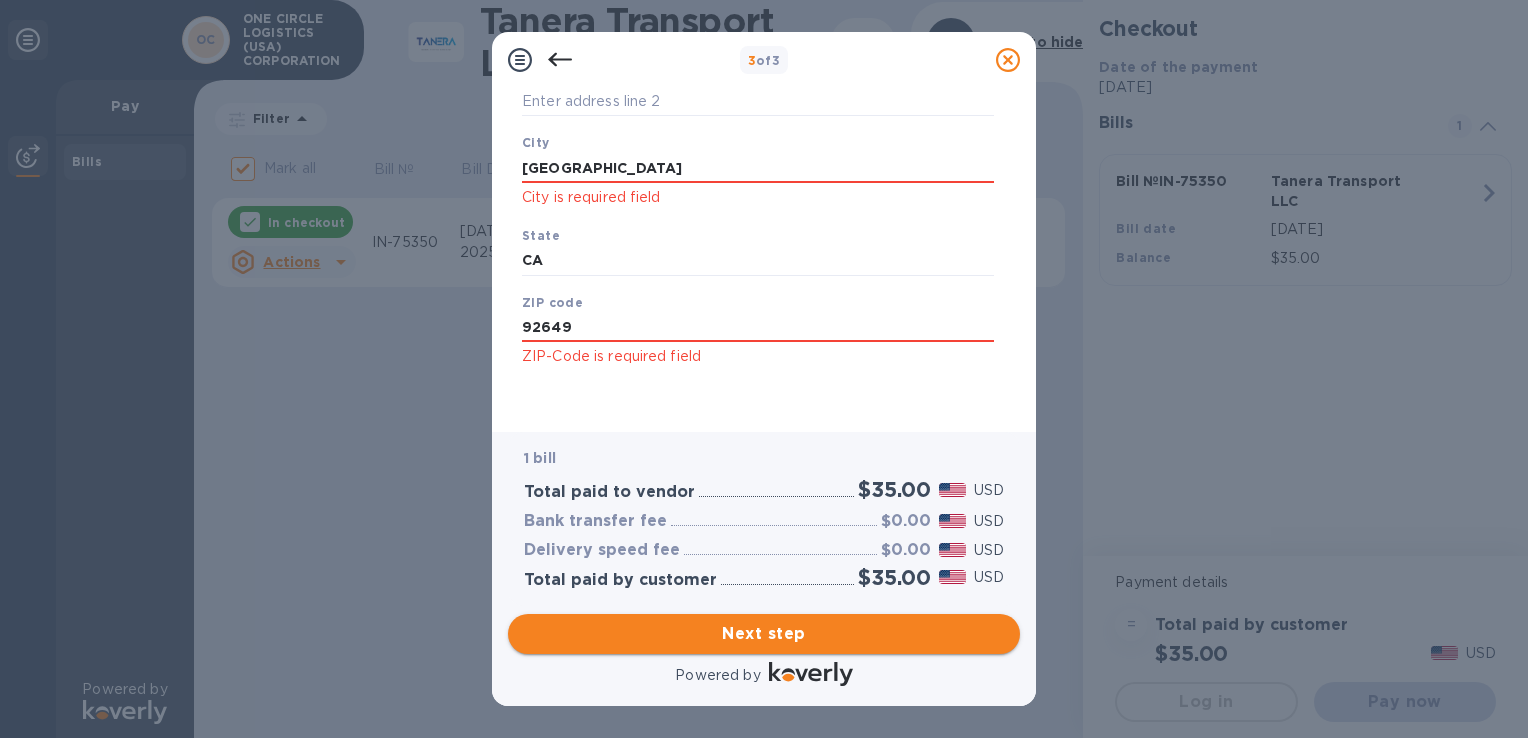 type on "92649" 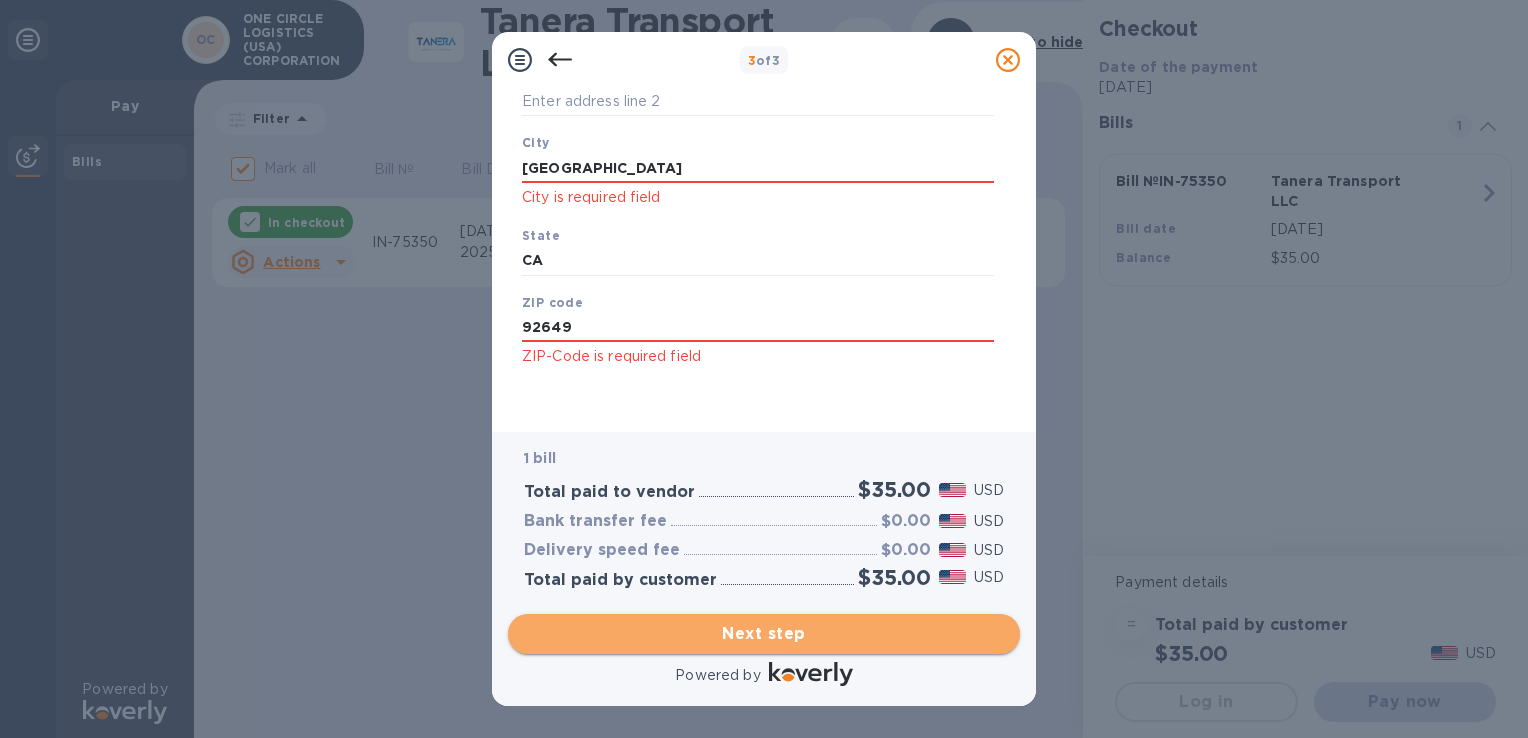 click on "Next step" at bounding box center [764, 634] 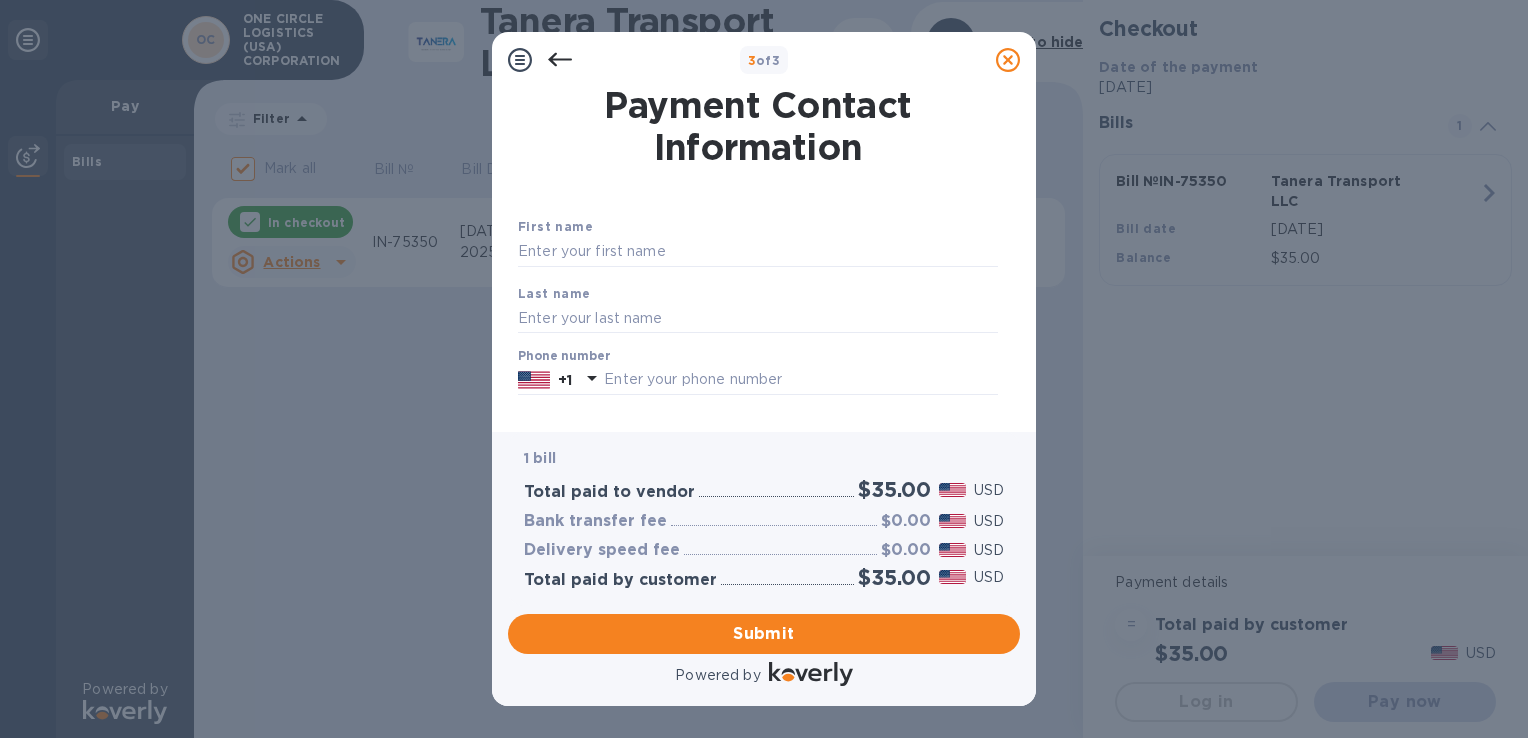 scroll, scrollTop: 288, scrollLeft: 0, axis: vertical 